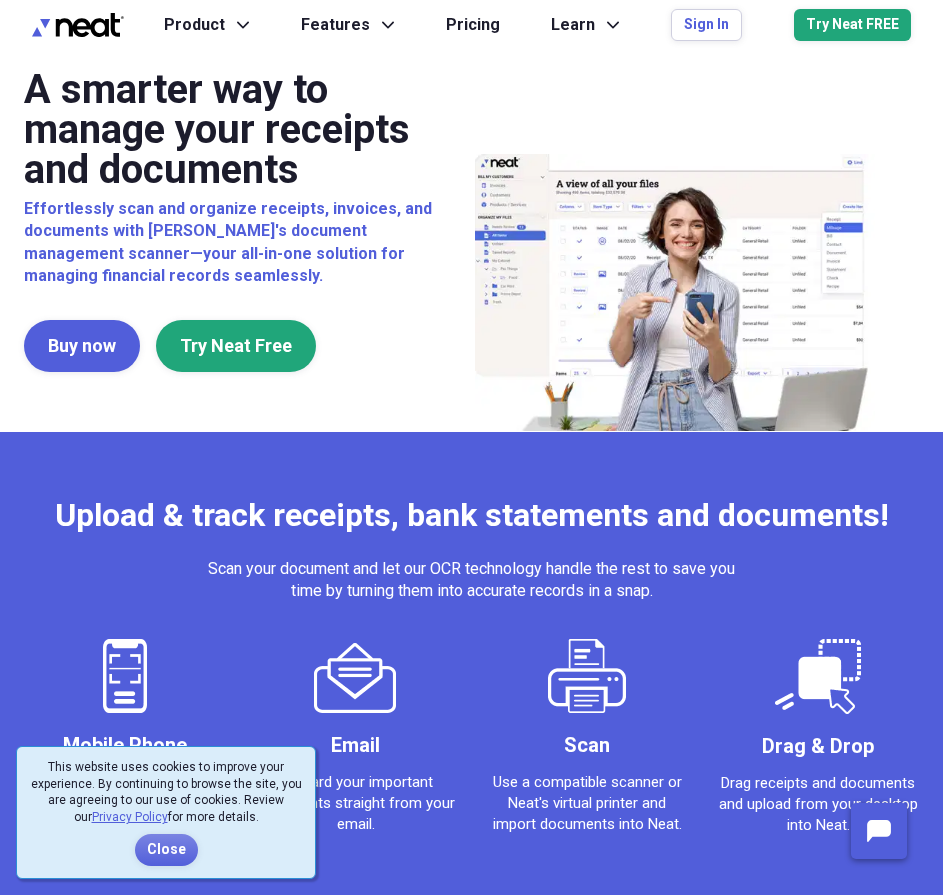 scroll, scrollTop: 0, scrollLeft: 0, axis: both 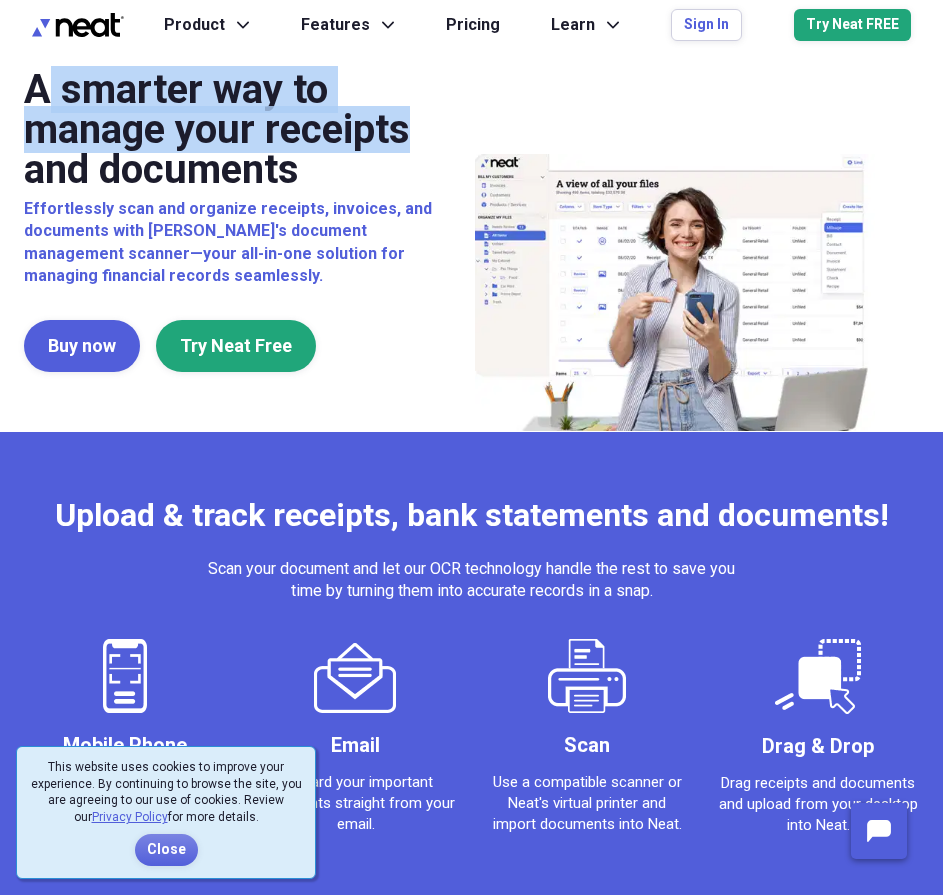 click on "A smarter way to manage your receipts and documents" at bounding box center [239, 130] 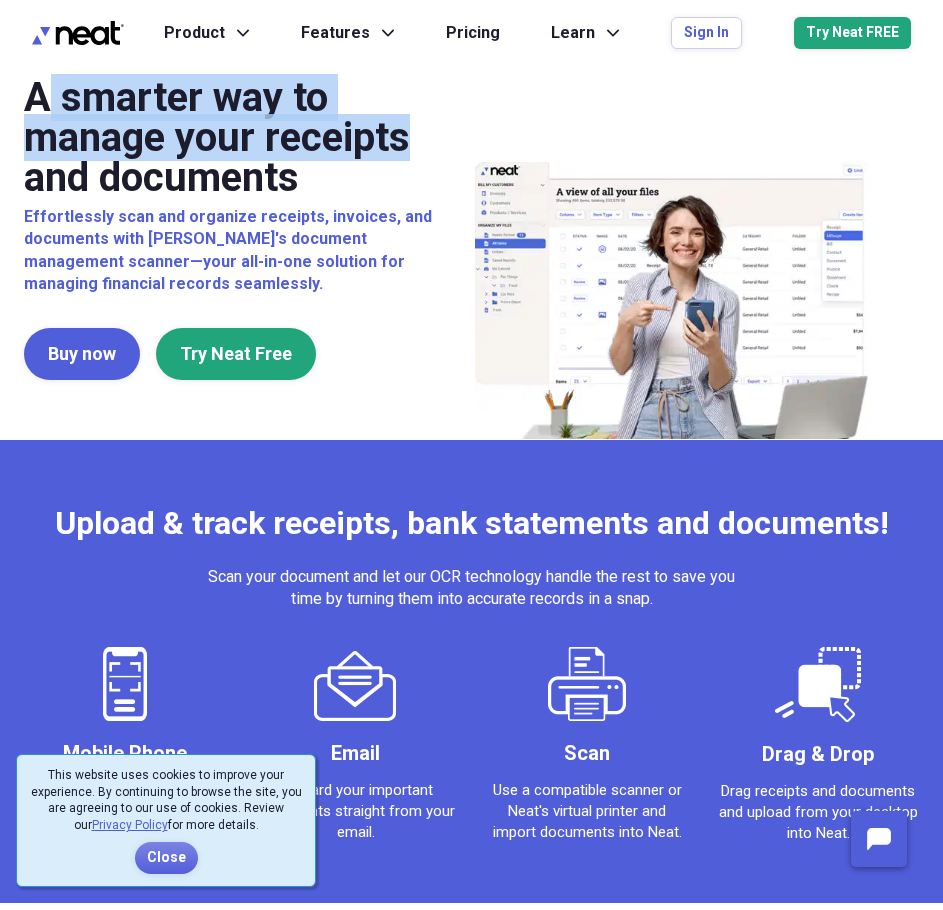 scroll, scrollTop: 0, scrollLeft: 0, axis: both 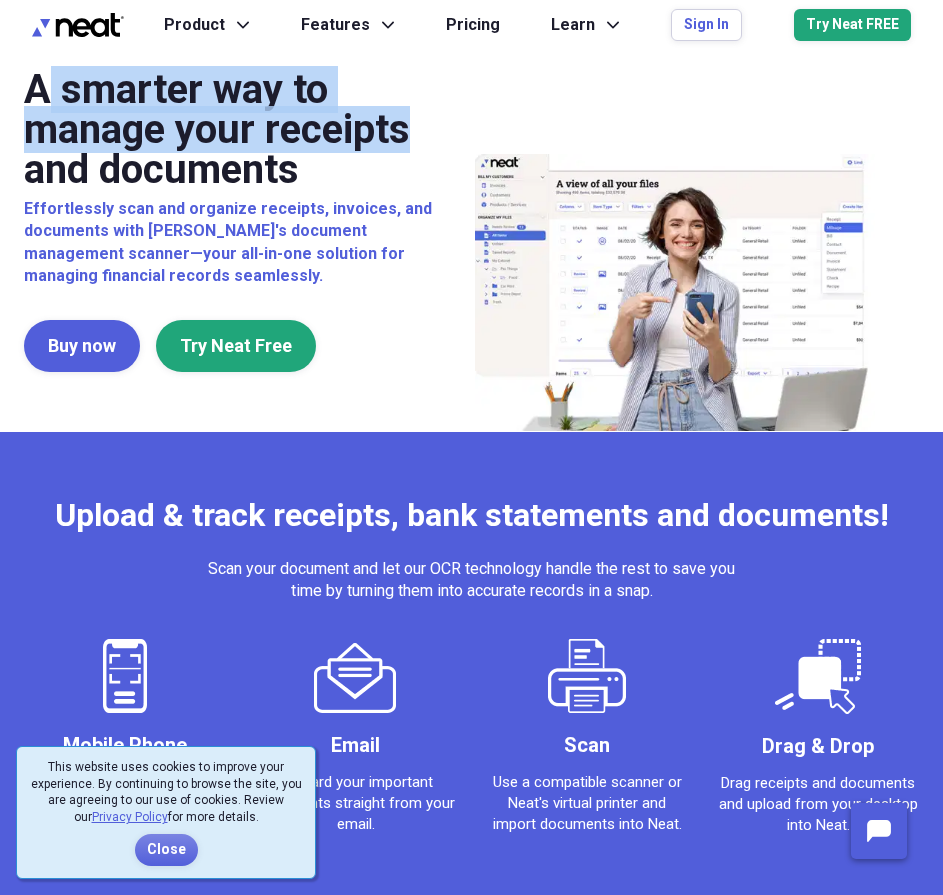 click on "A smarter way to manage your receipts and documents Effortlessly scan and organize receipts, invoices, and documents with [PERSON_NAME]'s document management scanner—your all-in-one solution for managing financial records seamlessly. Buy now Try Neat Free" at bounding box center (471, 241) 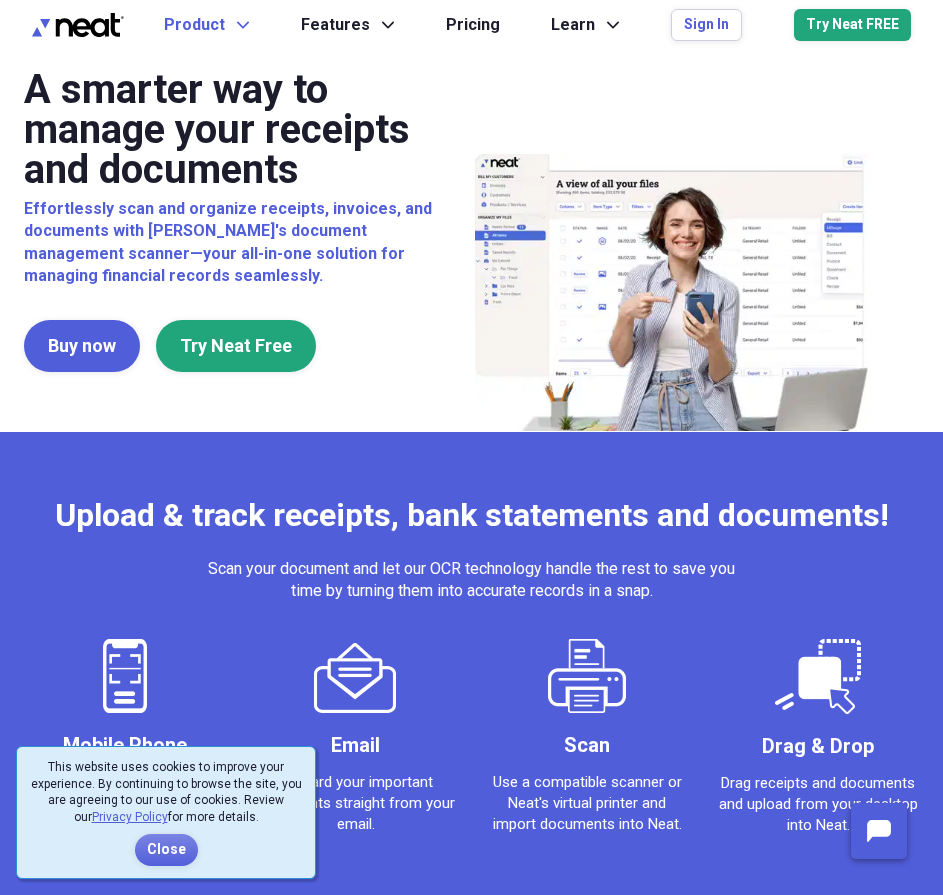 click on "Product Expand" at bounding box center (206, 25) 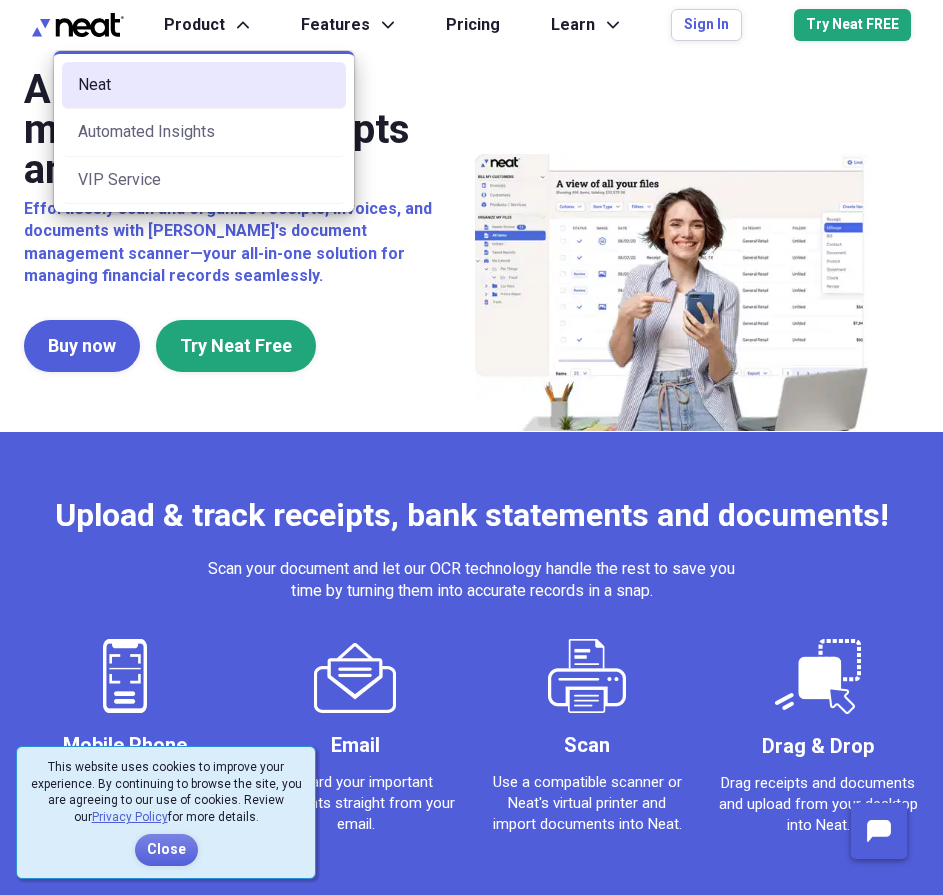 click on "Neat" at bounding box center [204, 85] 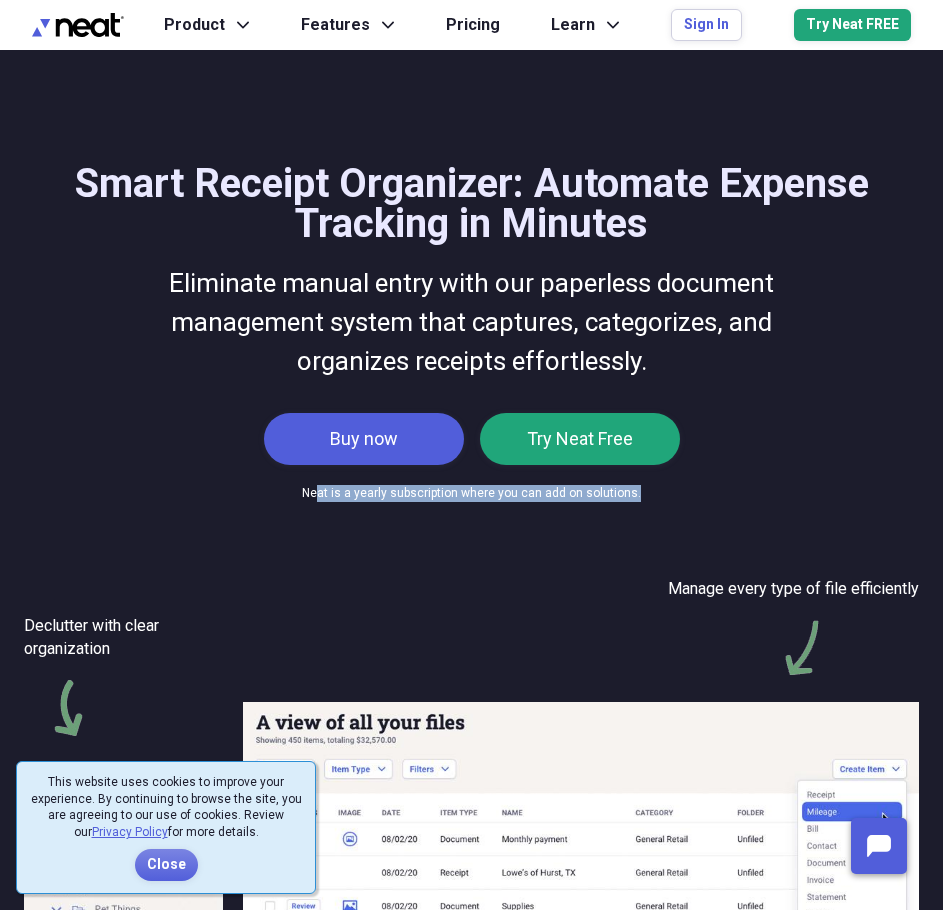 drag, startPoint x: 339, startPoint y: 495, endPoint x: 720, endPoint y: 509, distance: 381.25714 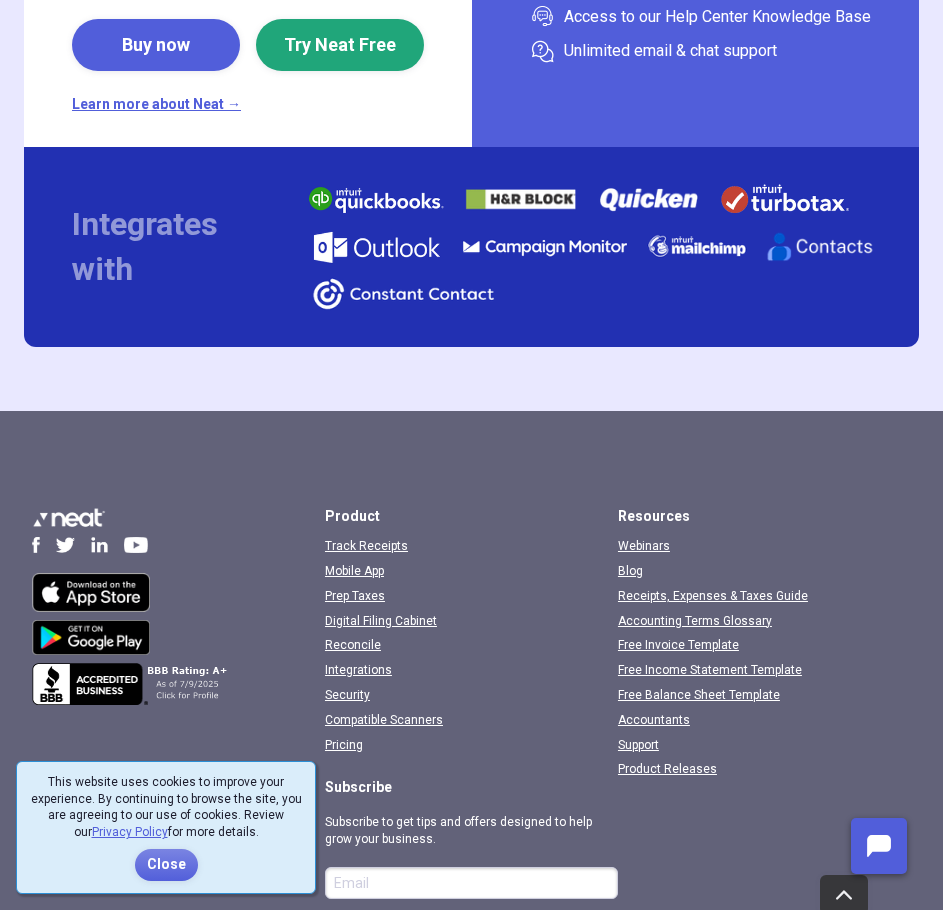 scroll, scrollTop: 6802, scrollLeft: 0, axis: vertical 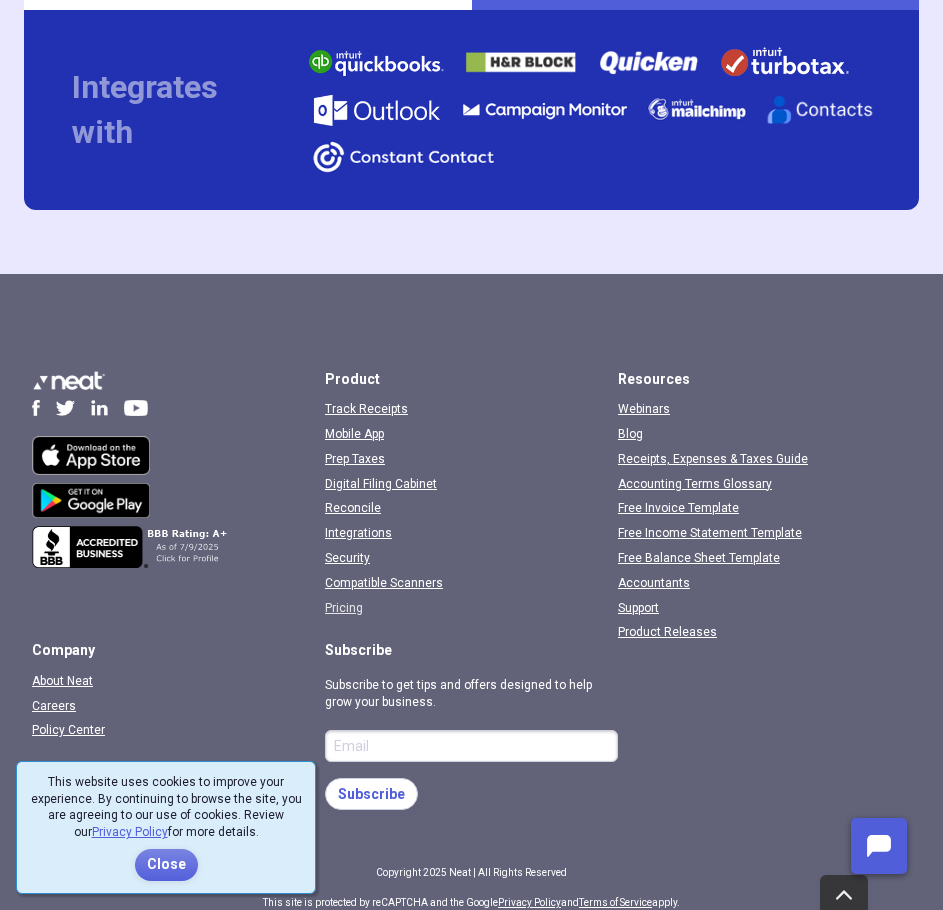 click on "Pricing" at bounding box center (344, 608) 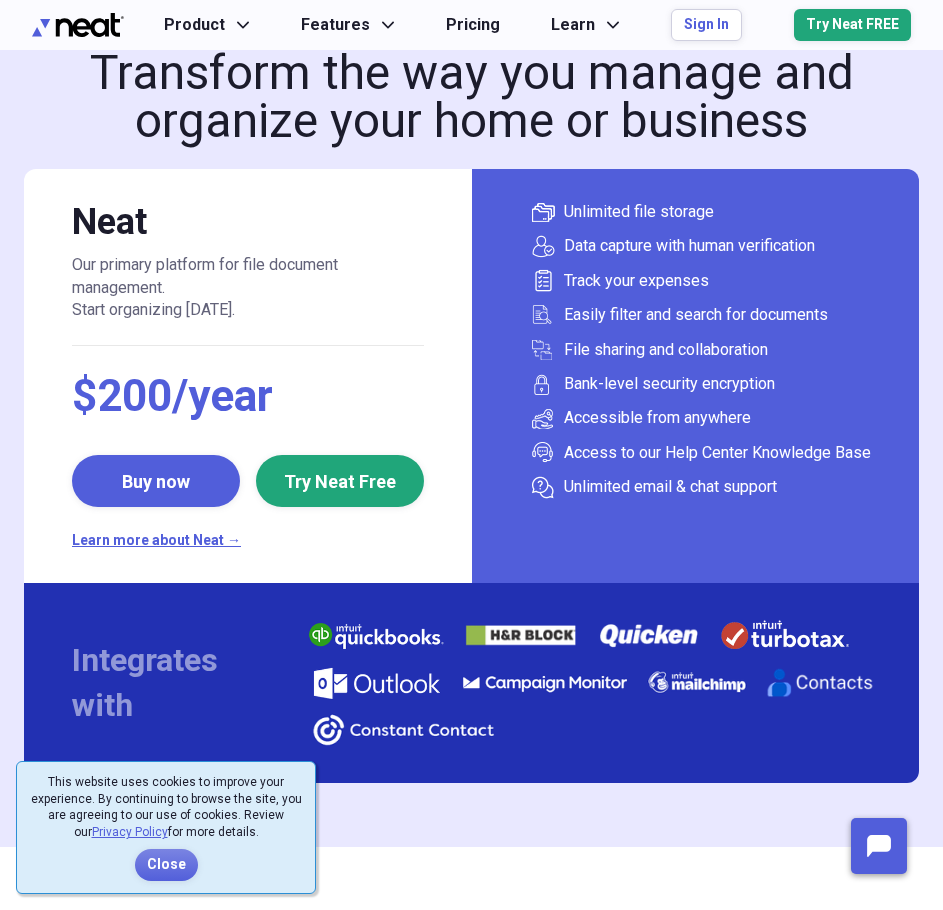 scroll, scrollTop: 100, scrollLeft: 0, axis: vertical 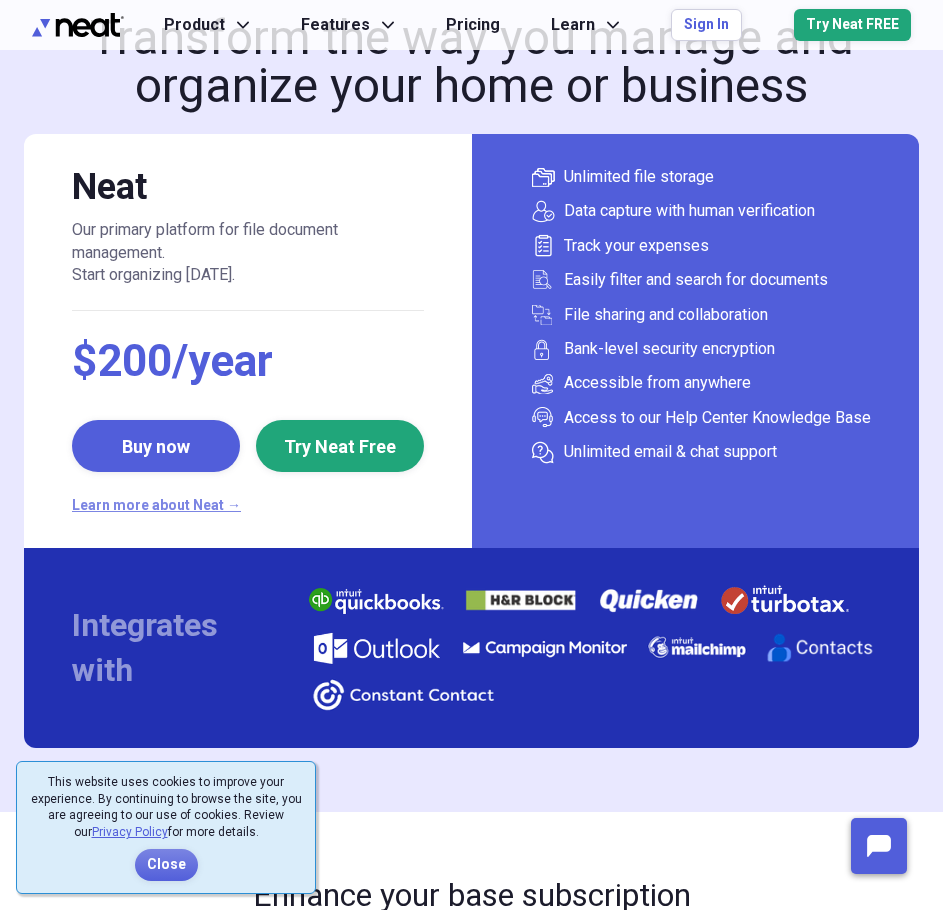 click on "Learn more about Neat →" at bounding box center [248, 506] 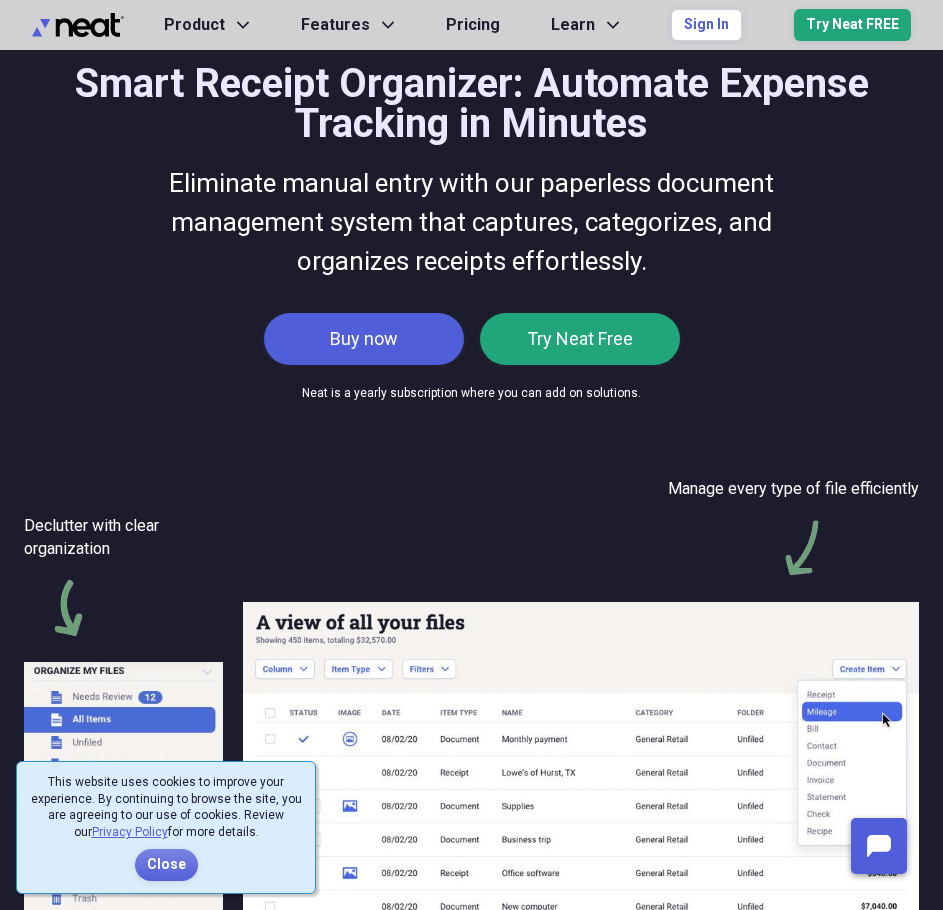 scroll, scrollTop: 0, scrollLeft: 0, axis: both 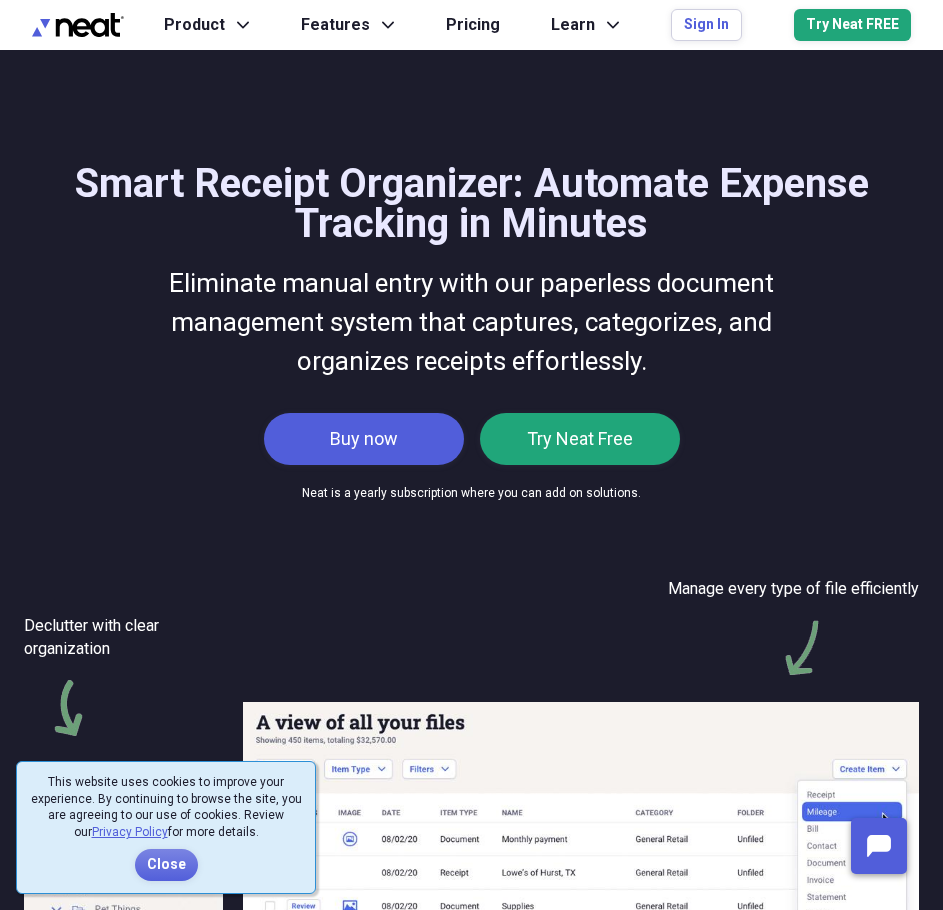 click on "Smart Receipt Organizer: Automate Expense Tracking in Minutes Eliminate manual entry with our paperless document management system that captures, categorizes, and organizes receipts effortlessly. Buy now Try Neat Free Neat is a yearly subscription where you can add on solutions." at bounding box center (471, 343) 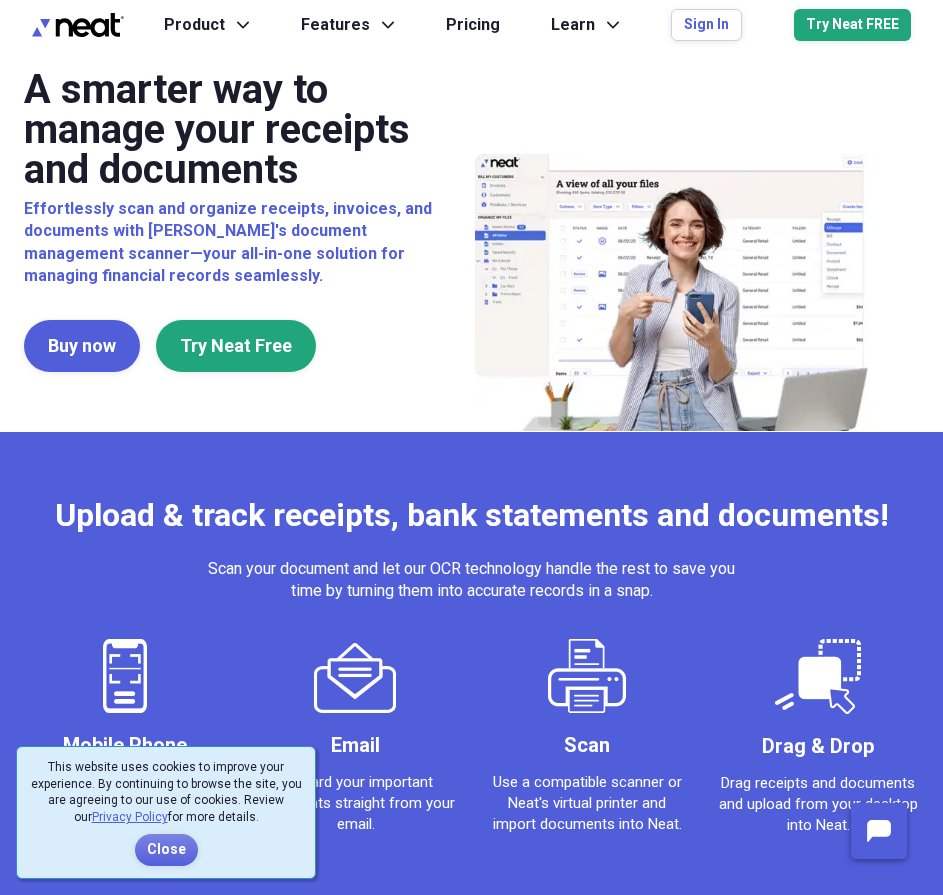 scroll, scrollTop: 0, scrollLeft: 0, axis: both 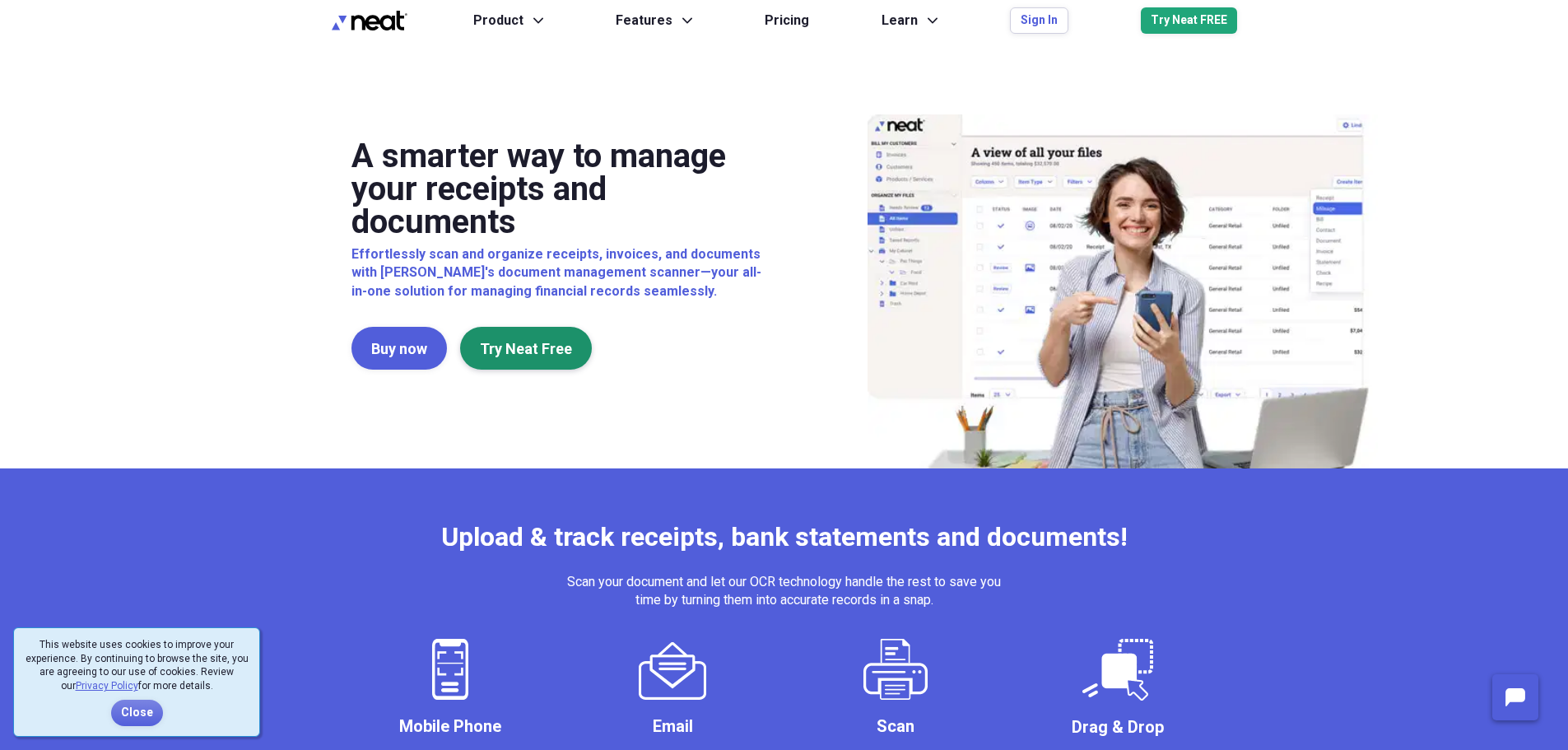 click on "Try Neat Free" at bounding box center (526, 348) 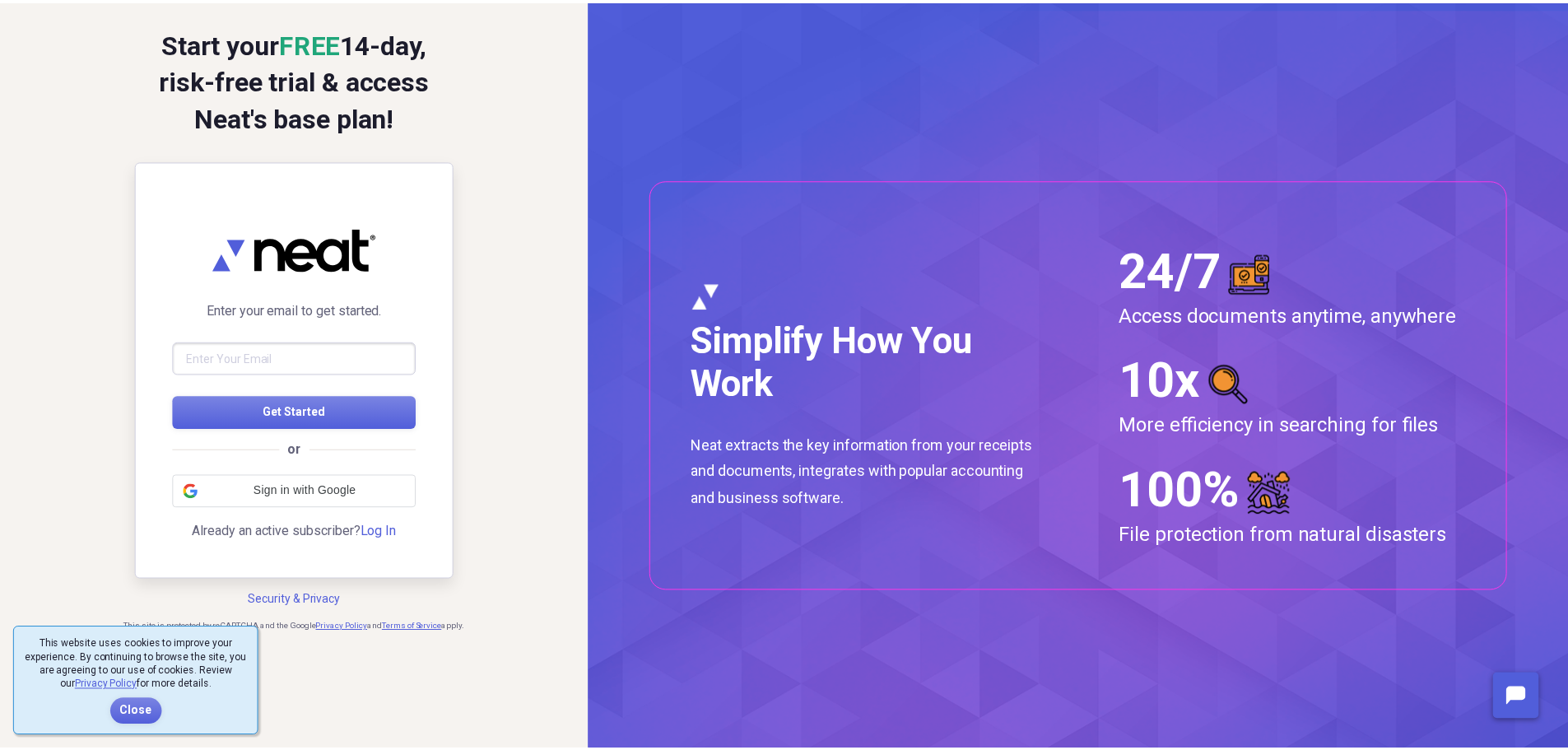 scroll, scrollTop: 0, scrollLeft: 0, axis: both 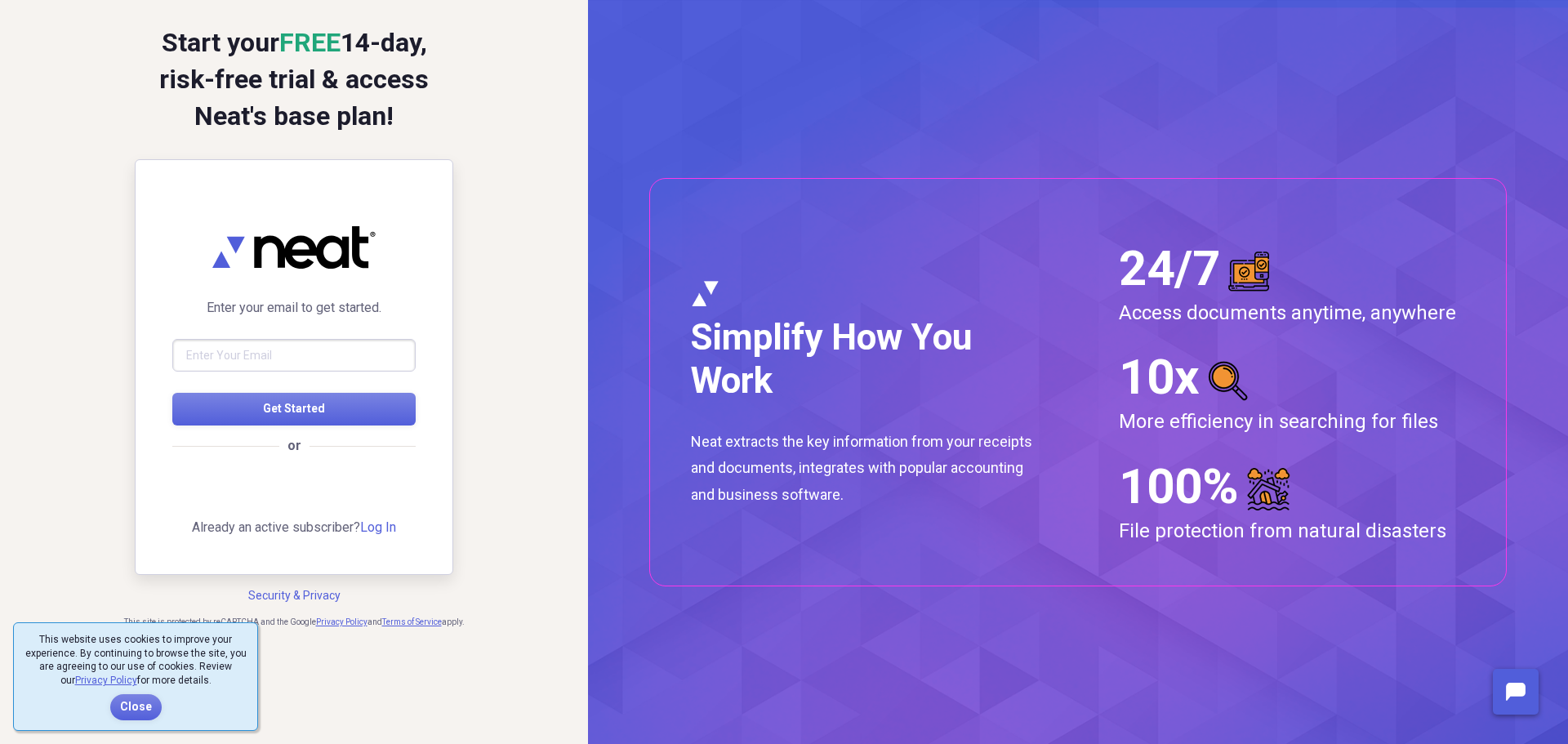 click at bounding box center [294, 355] 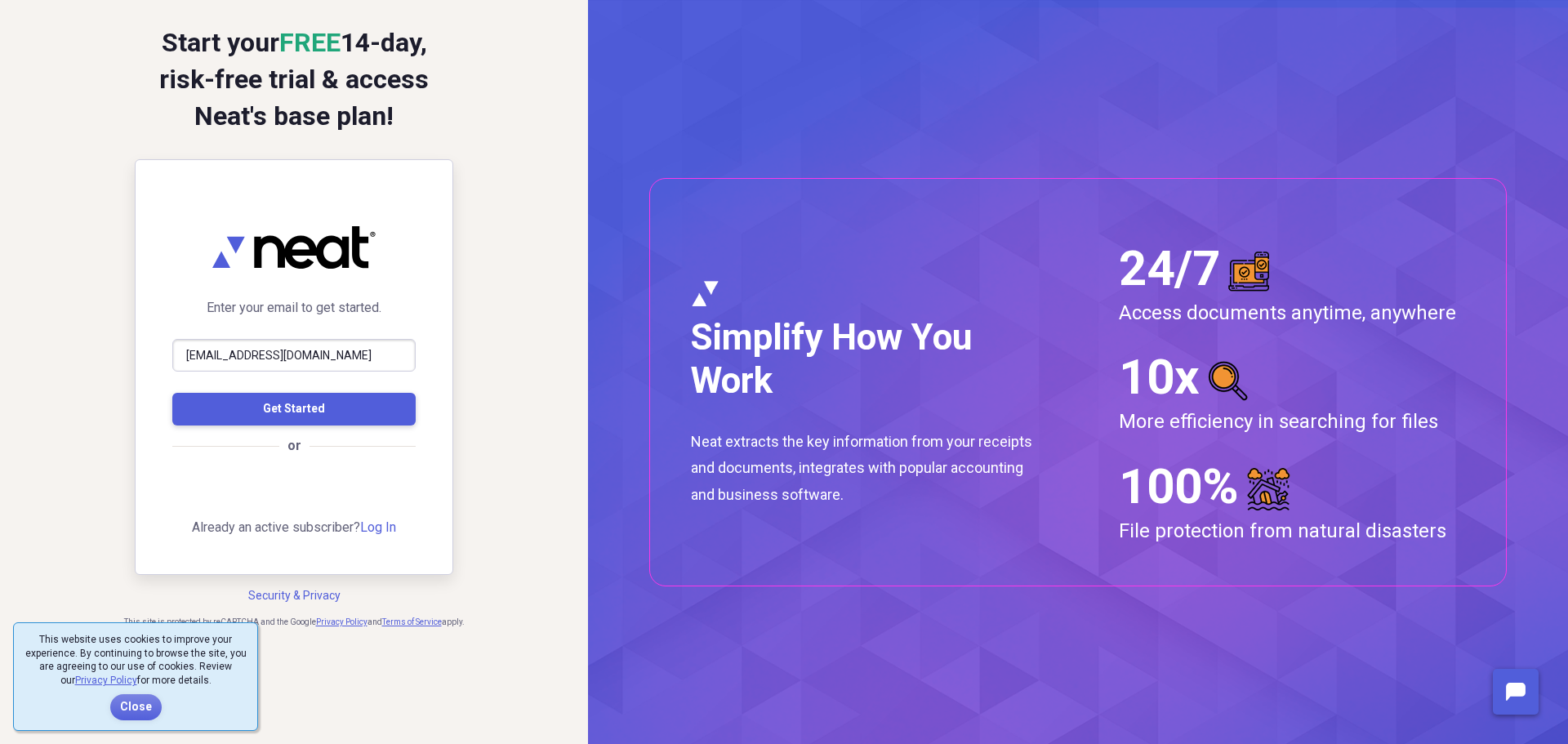 click on "Get Started" at bounding box center [294, 408] 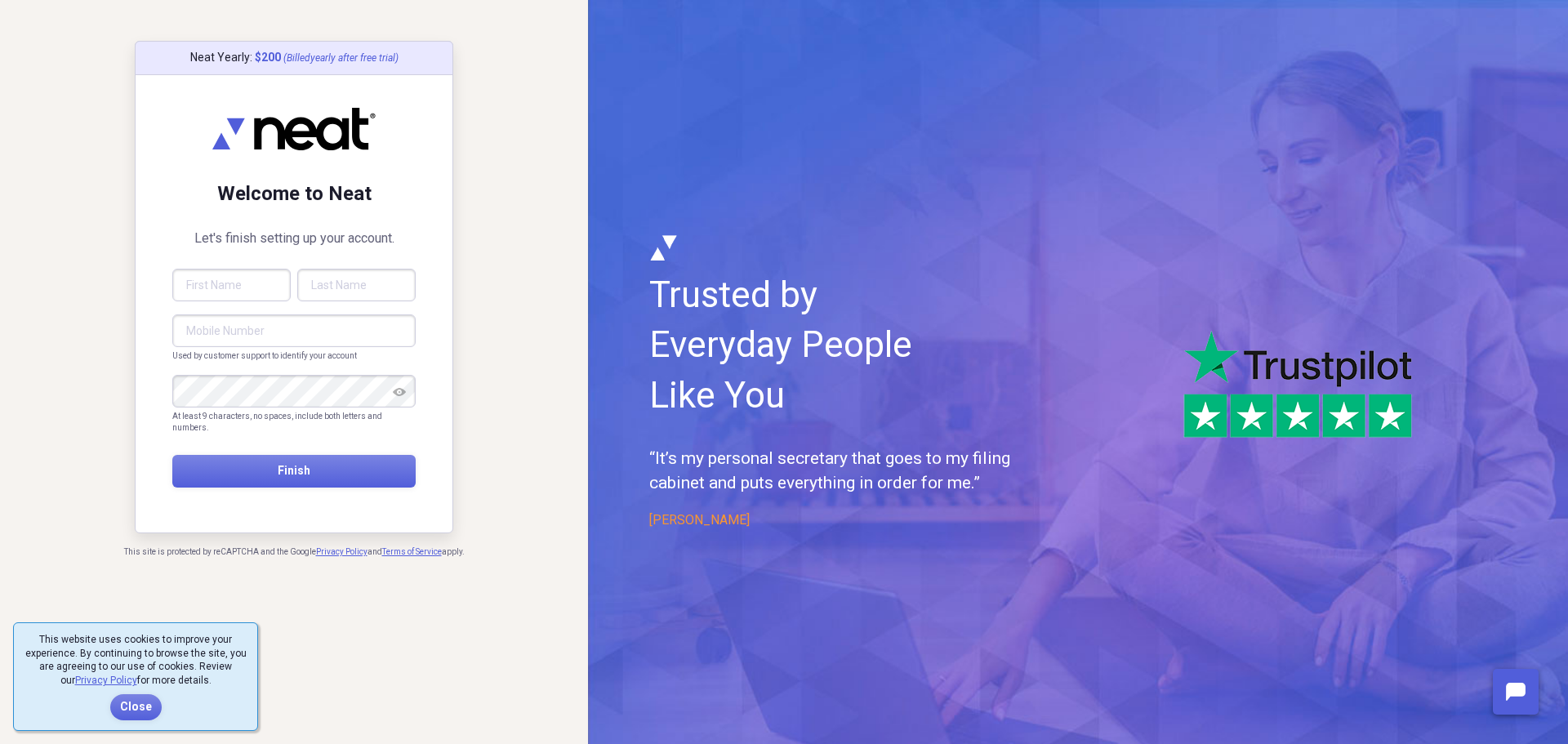 click at bounding box center [231, 285] 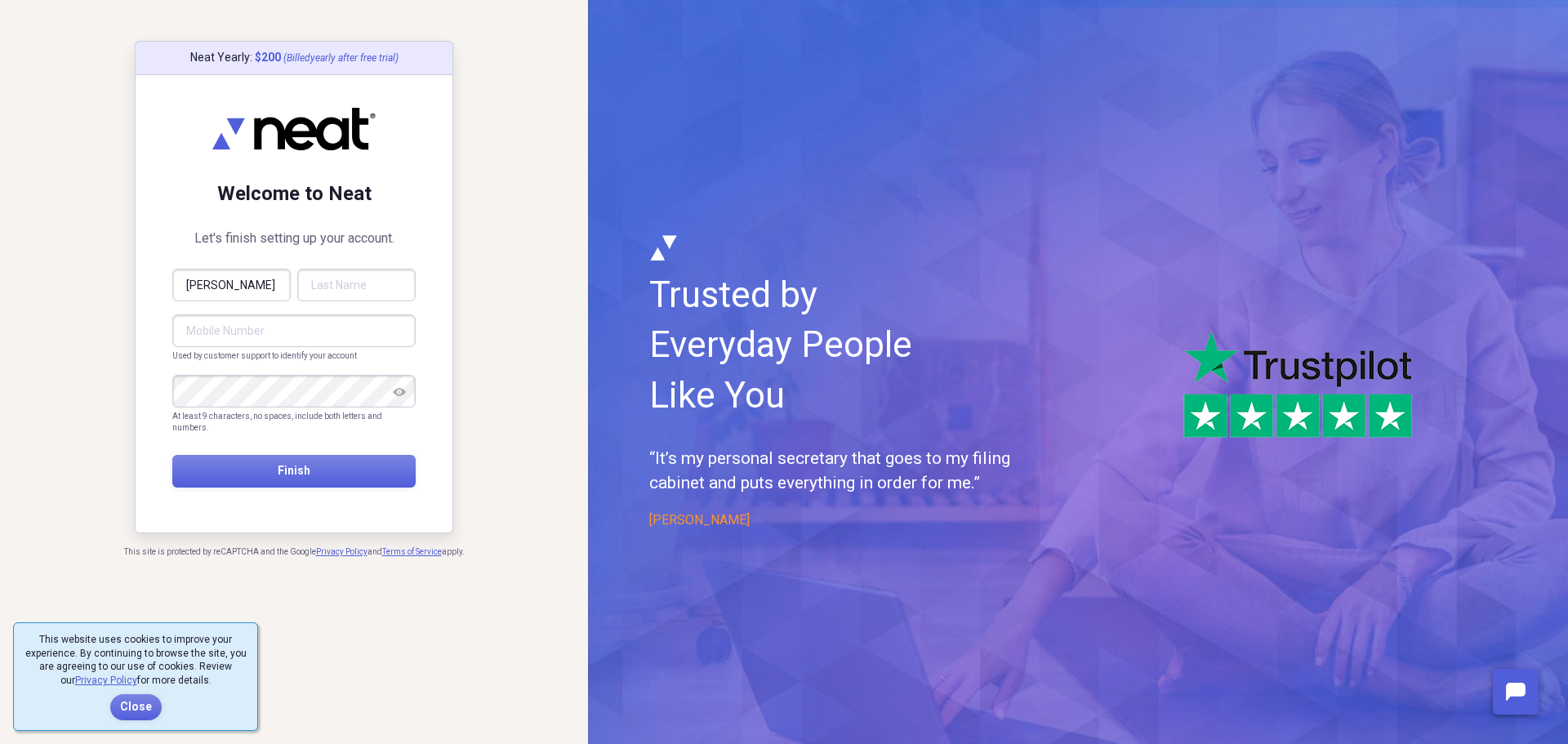 type on "Wang" 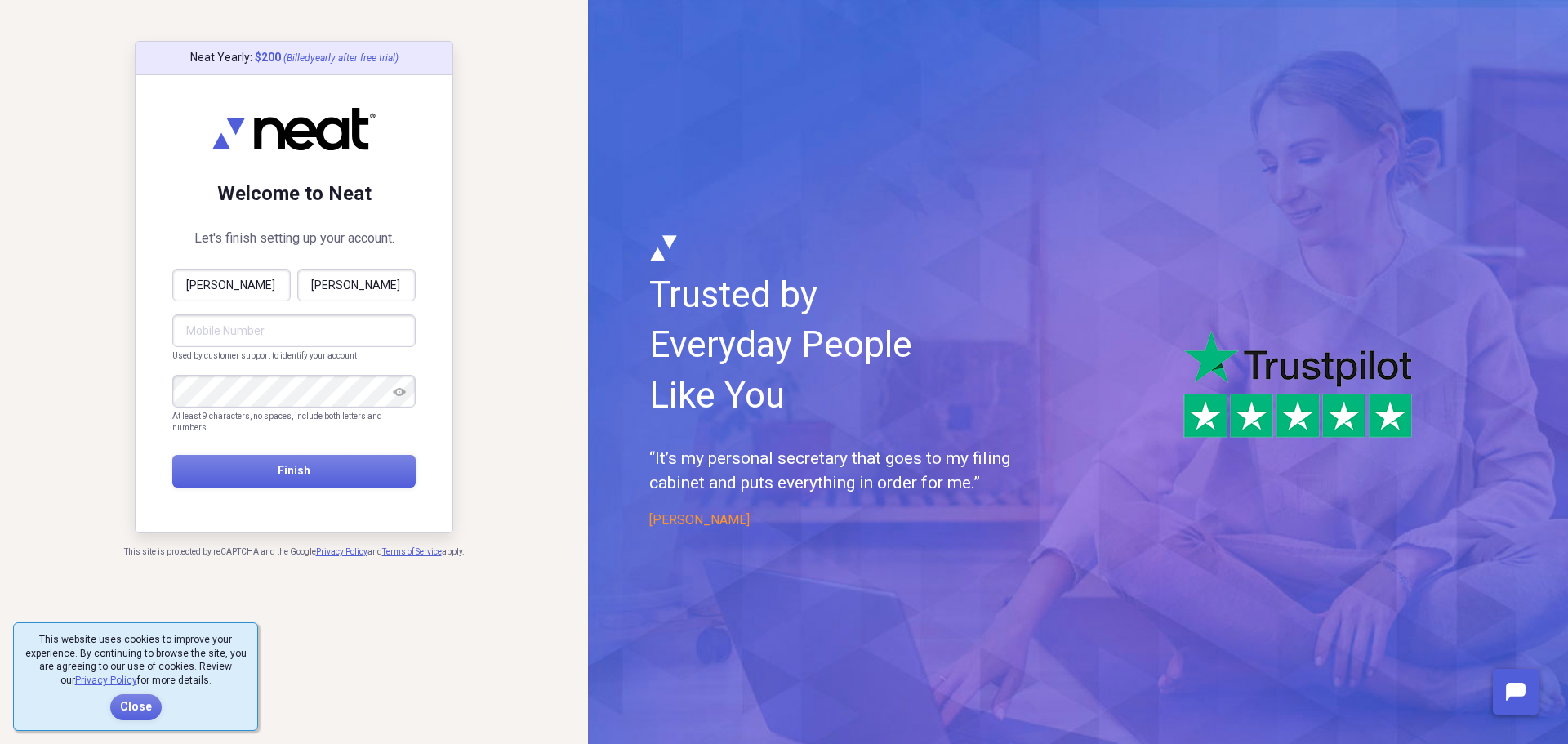 type on "(715) 797-3790" 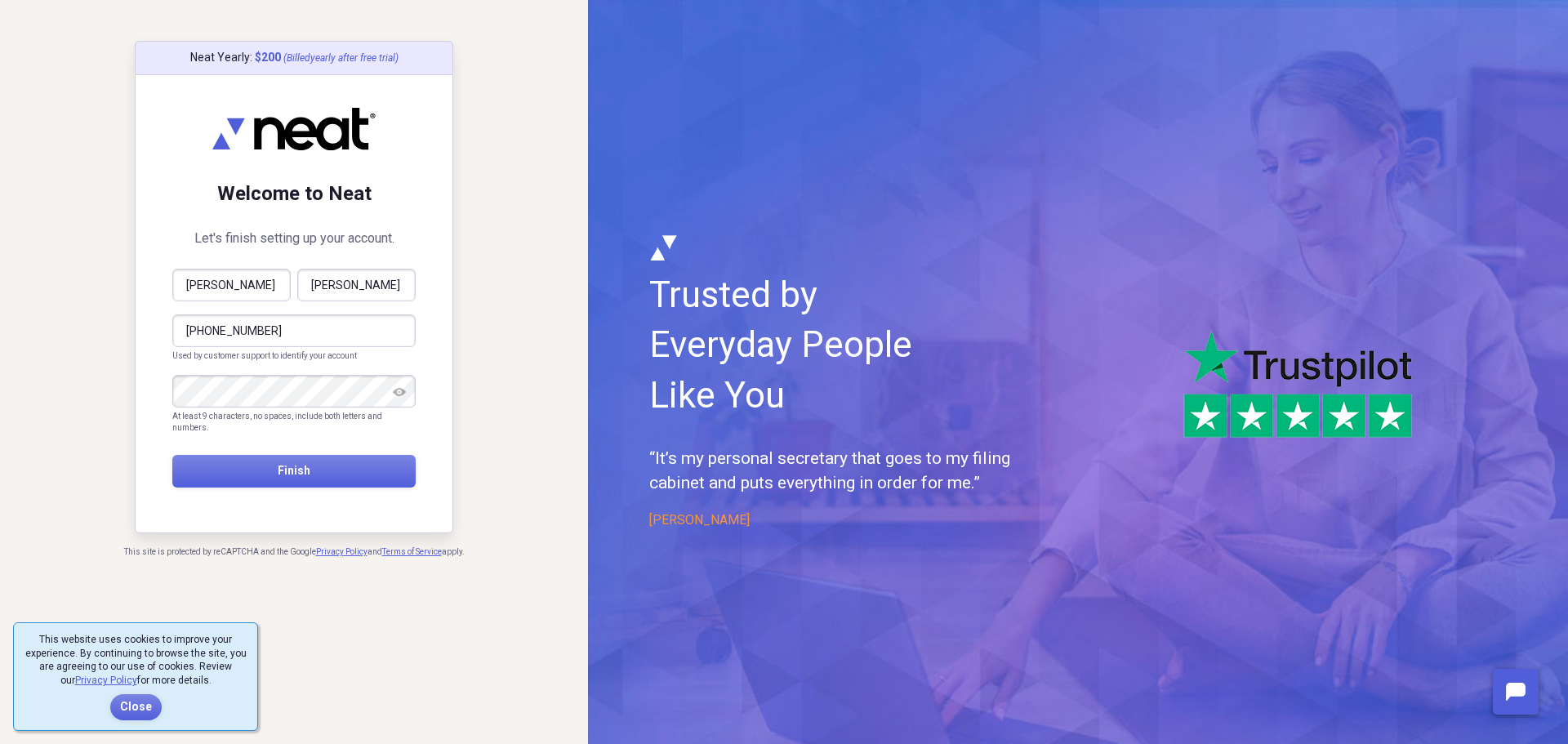 drag, startPoint x: 294, startPoint y: 339, endPoint x: 144, endPoint y: 326, distance: 150.56228 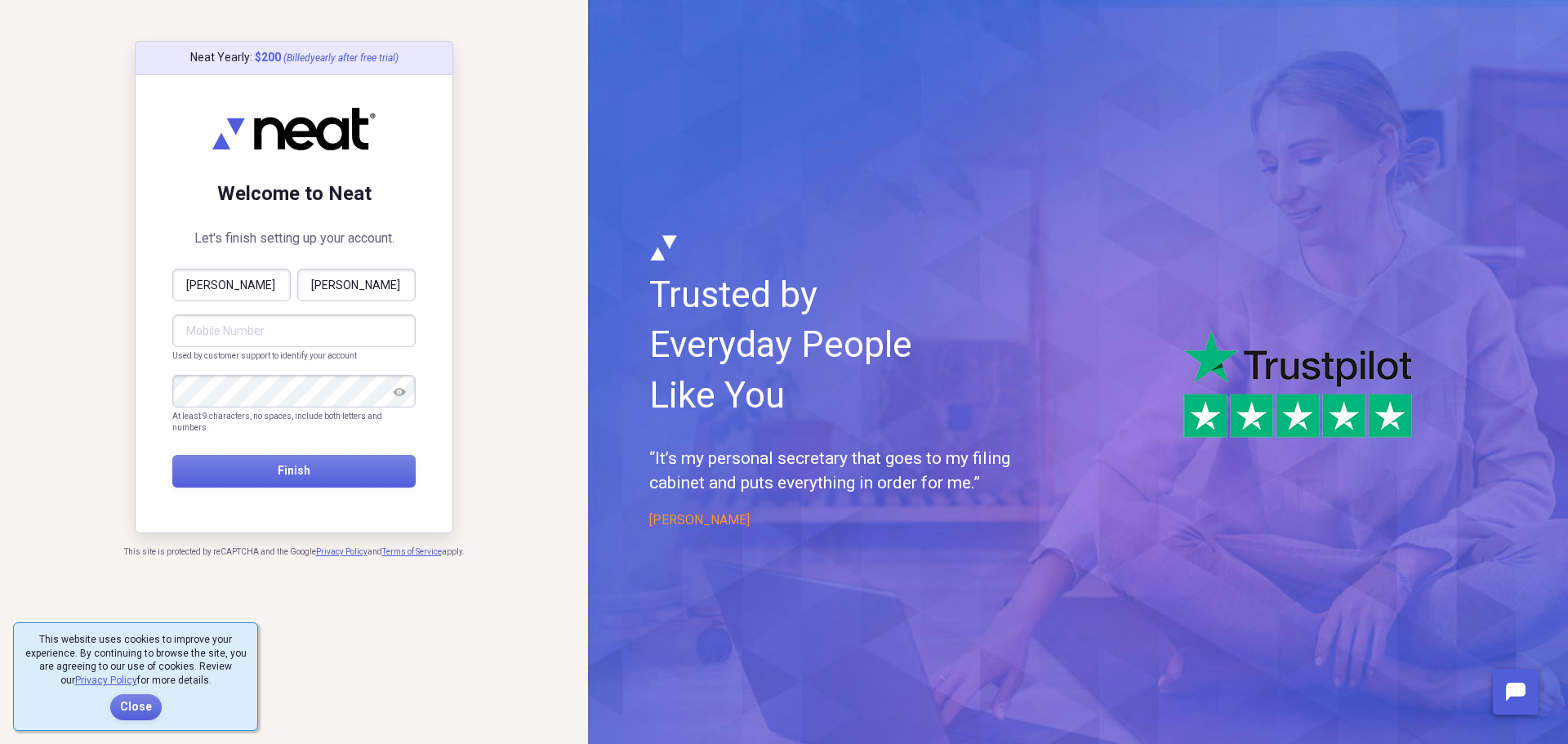 click at bounding box center [294, 331] 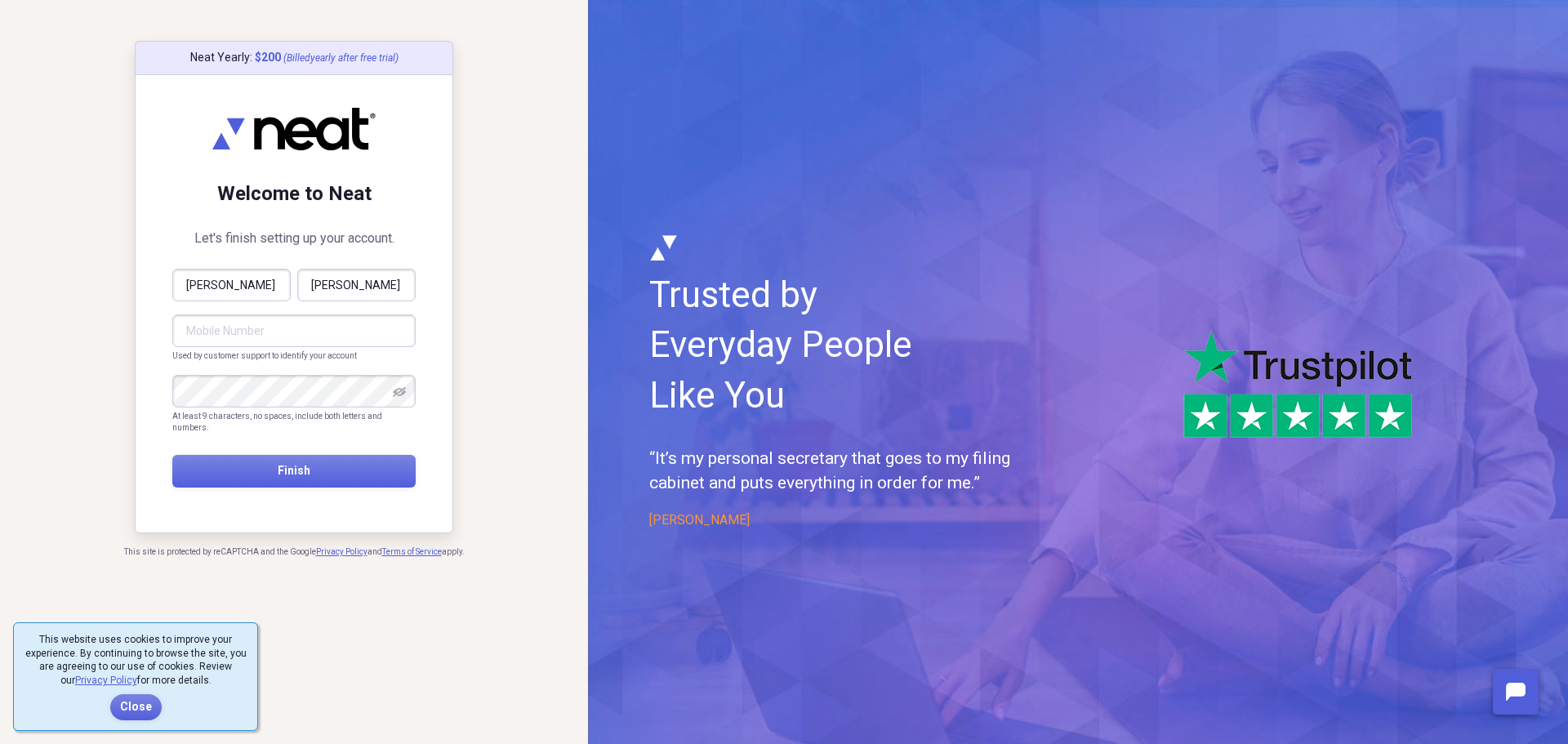click at bounding box center [294, 331] 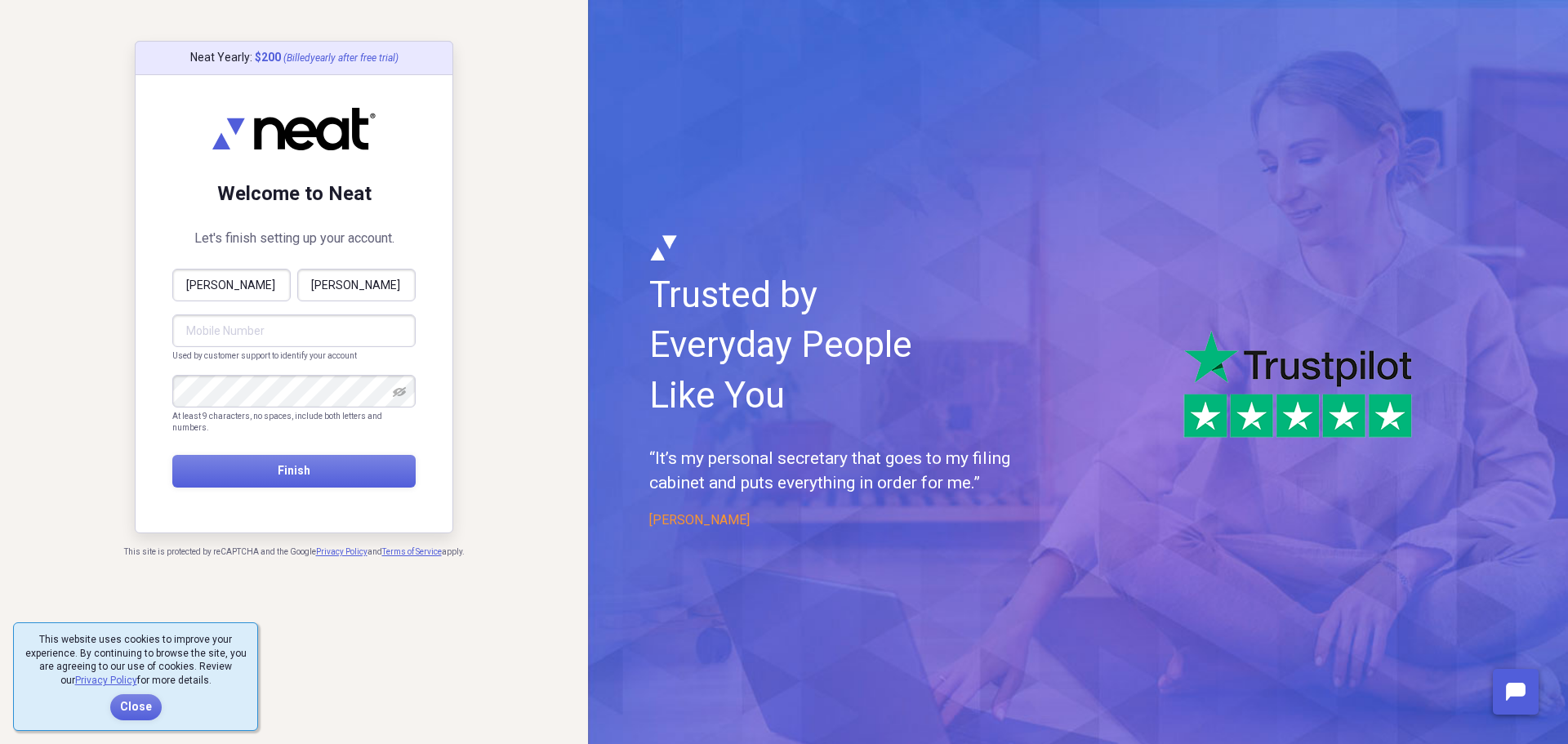 type on "(715) 797-3790" 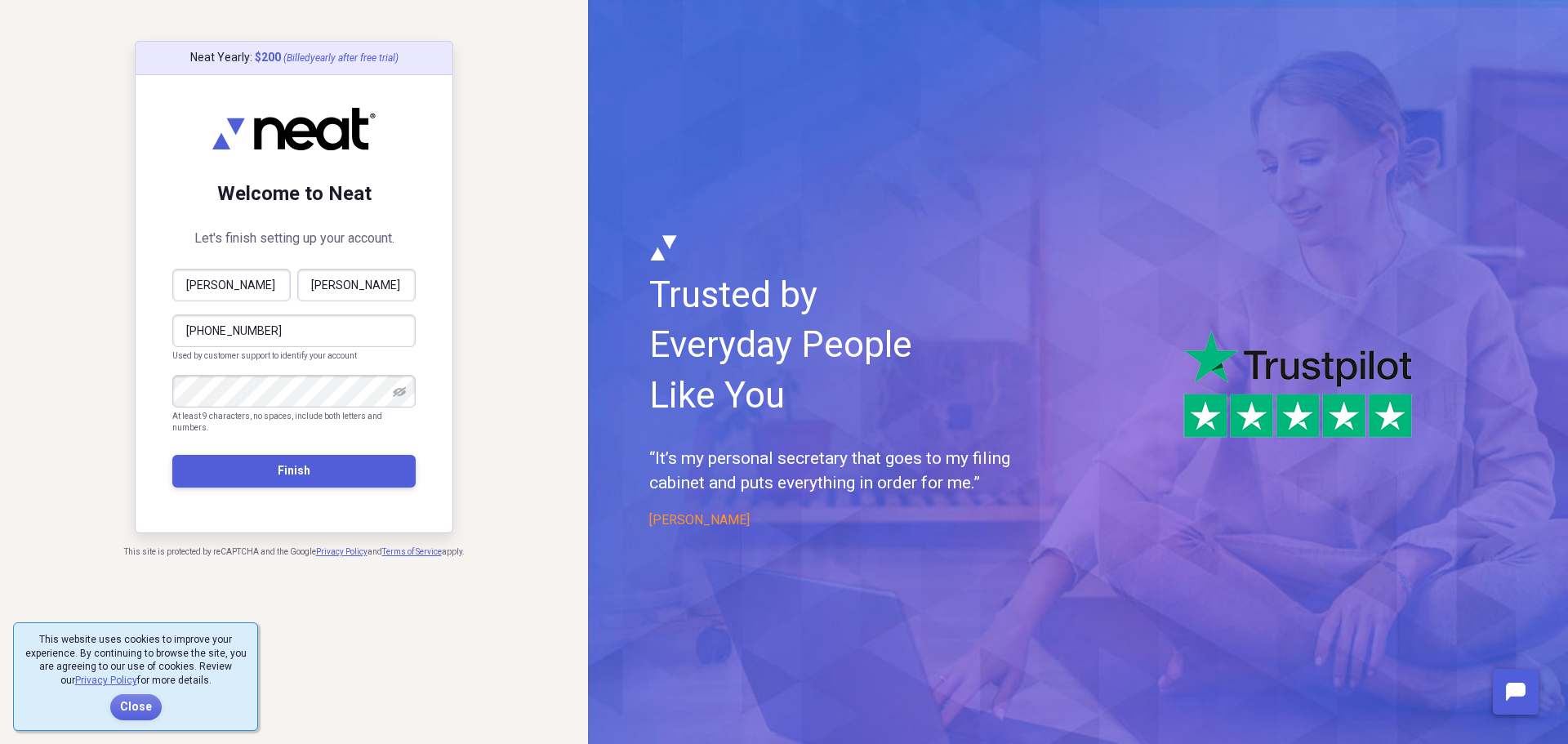 click on "Finish" at bounding box center (294, 471) 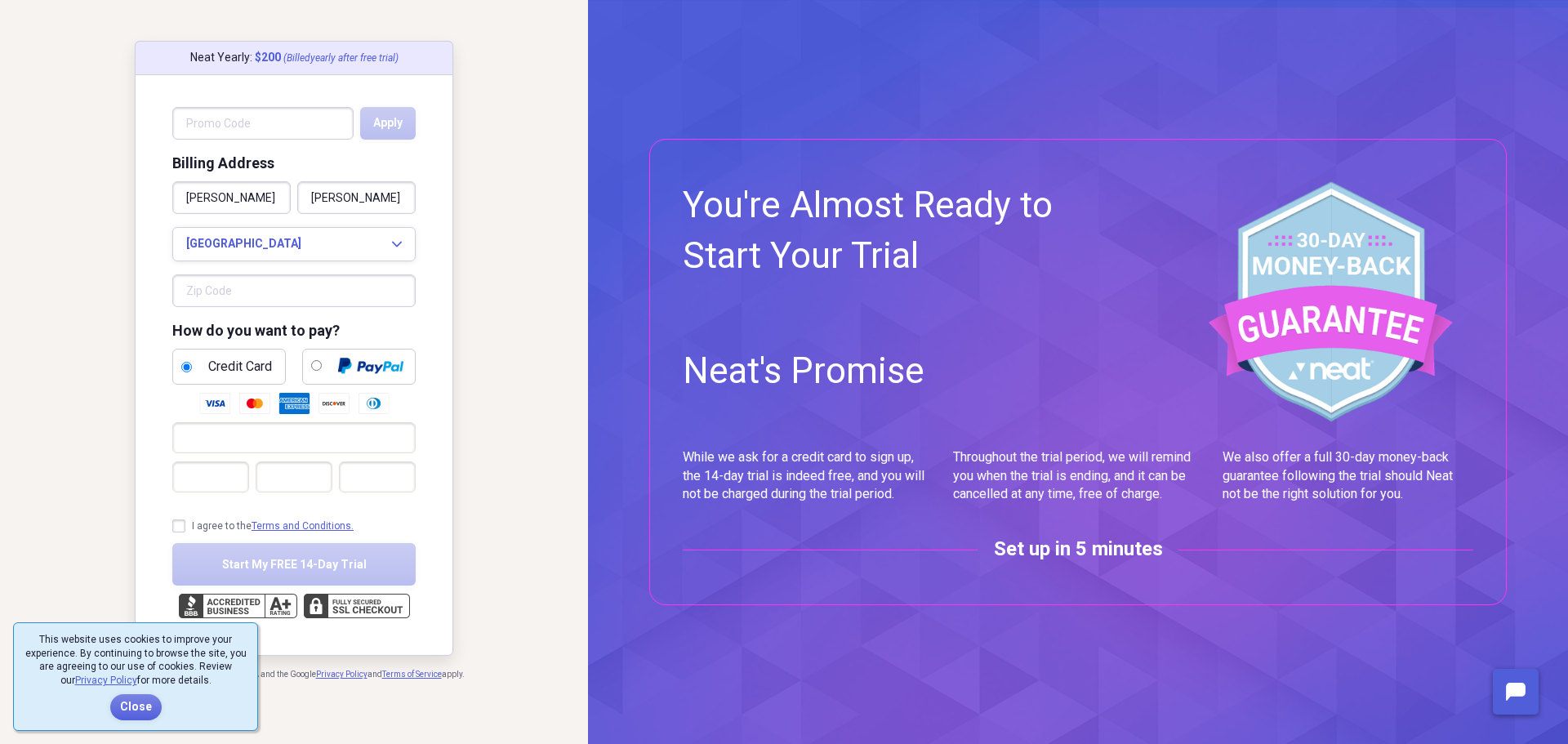 click at bounding box center [263, 123] 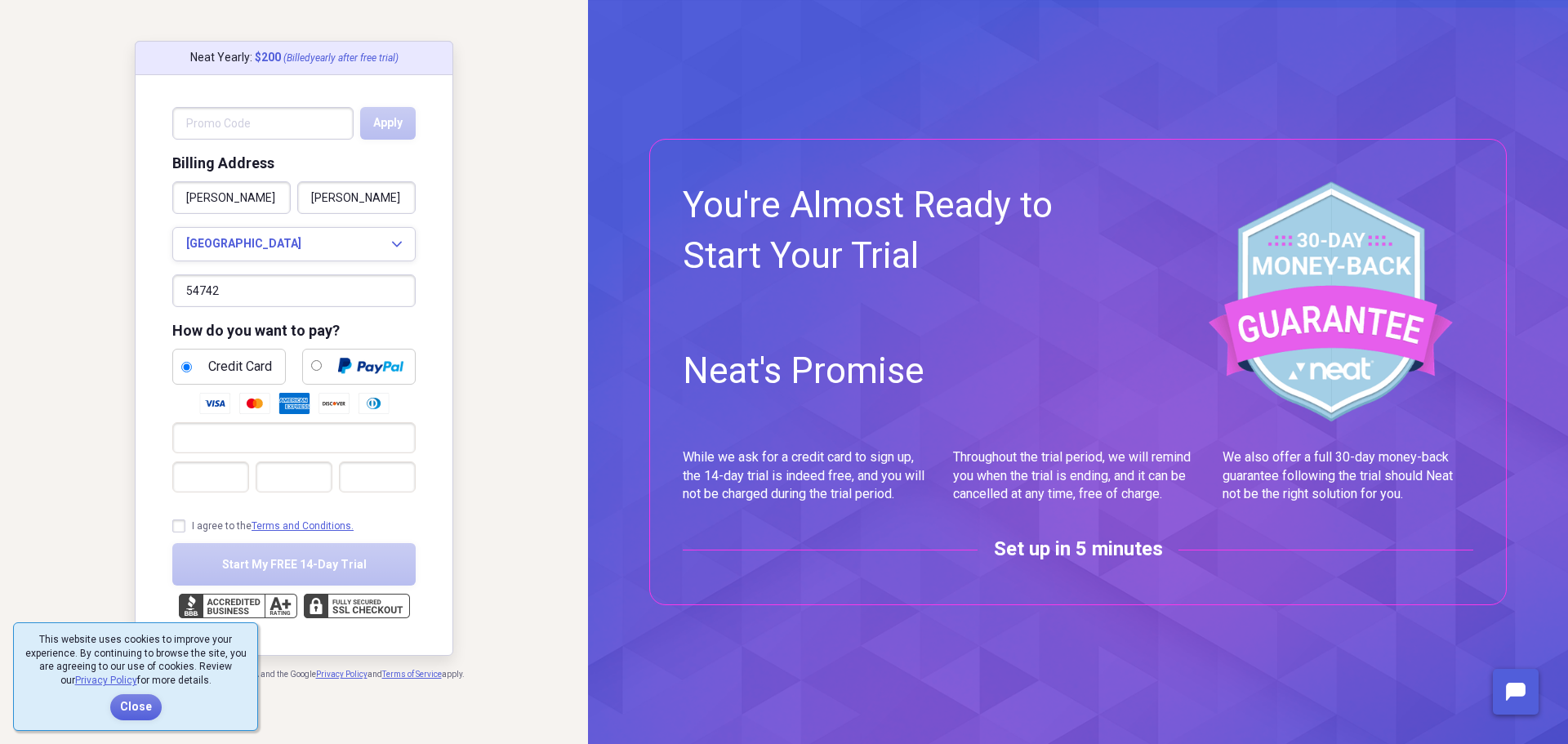 type on "54742" 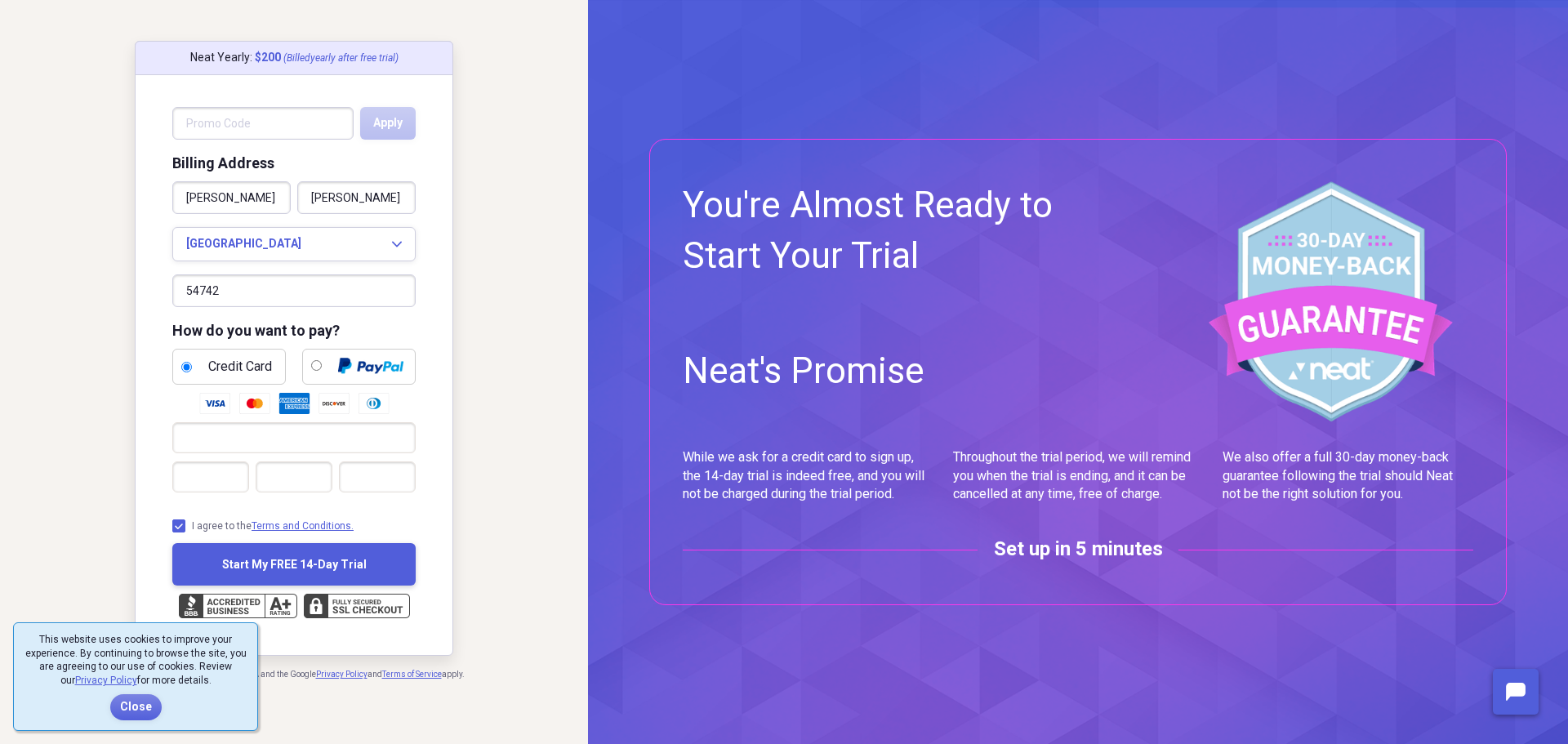 click on "Start My FREE 14-Day Trial" at bounding box center (294, 564) 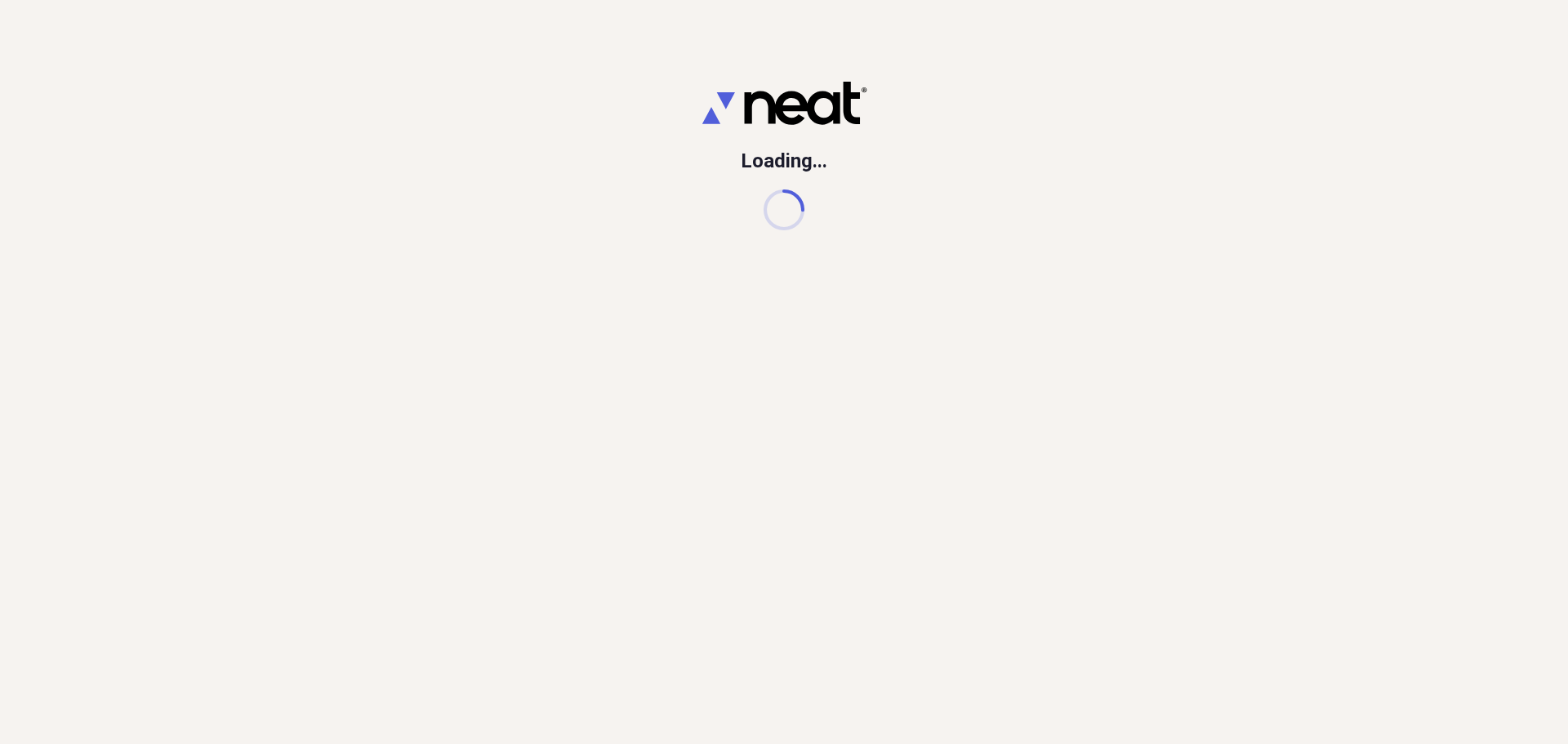 scroll, scrollTop: 0, scrollLeft: 0, axis: both 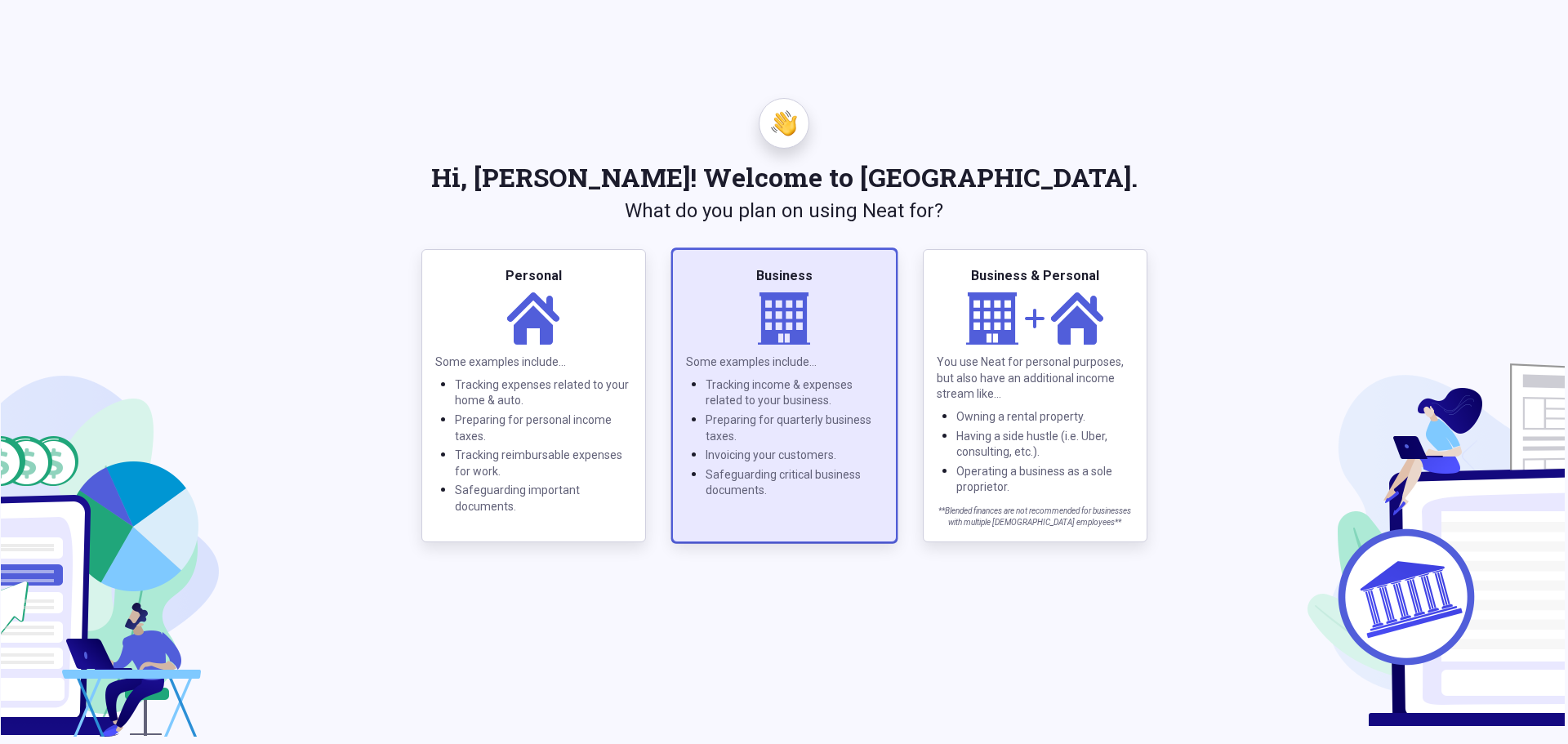 click on "Business" at bounding box center [784, 276] 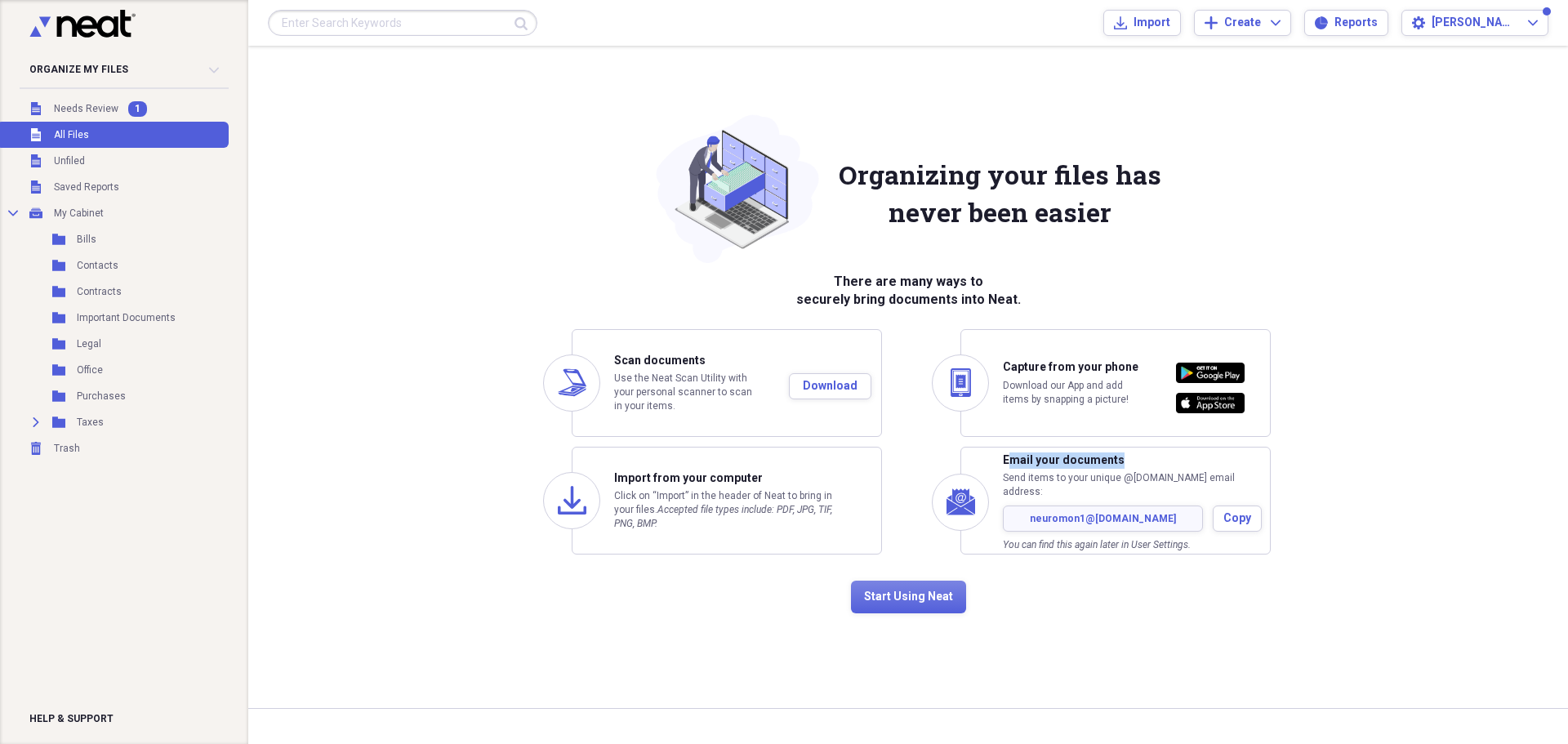 drag, startPoint x: 1013, startPoint y: 466, endPoint x: 1136, endPoint y: 464, distance: 123.0163 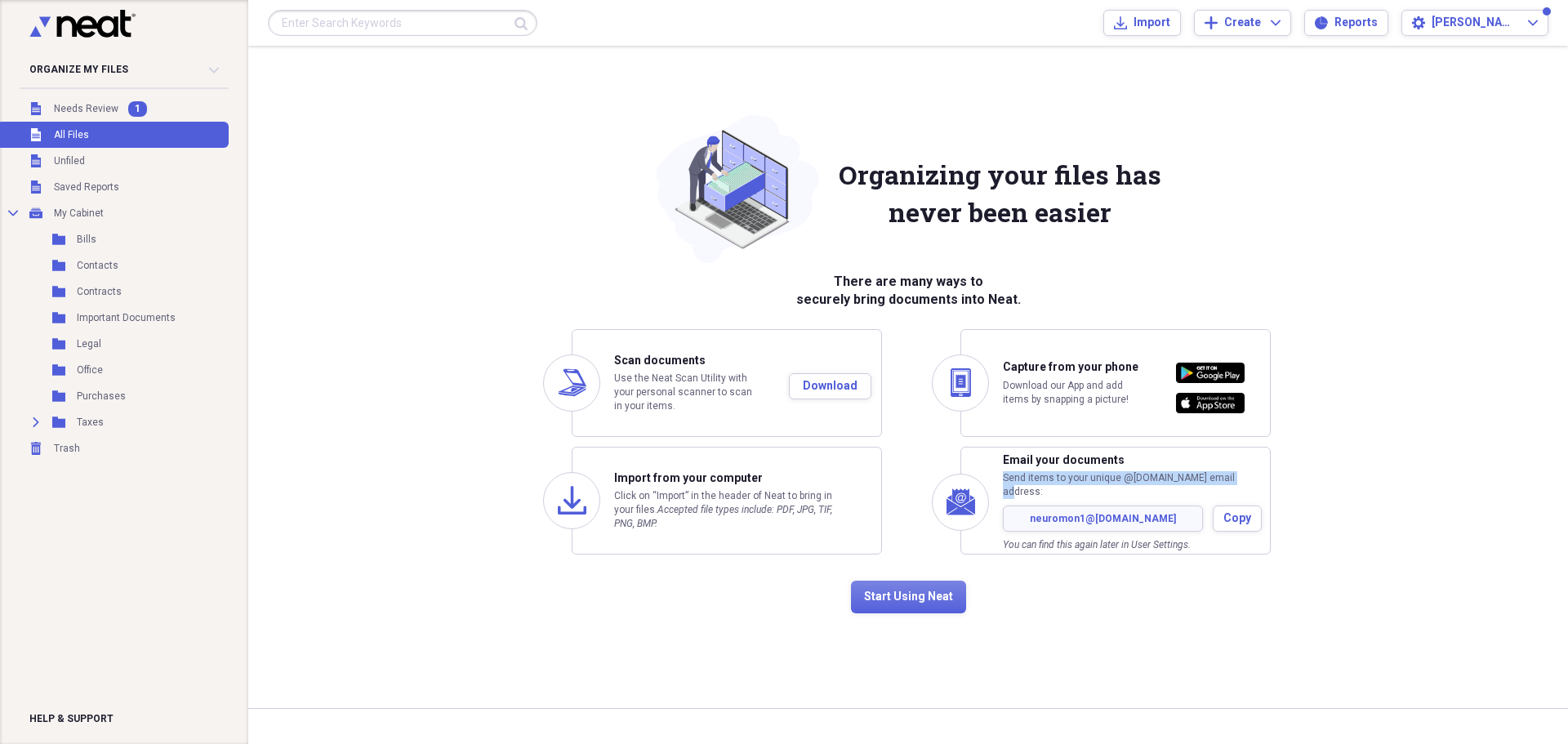 drag, startPoint x: 999, startPoint y: 477, endPoint x: 1229, endPoint y: 474, distance: 230.01956 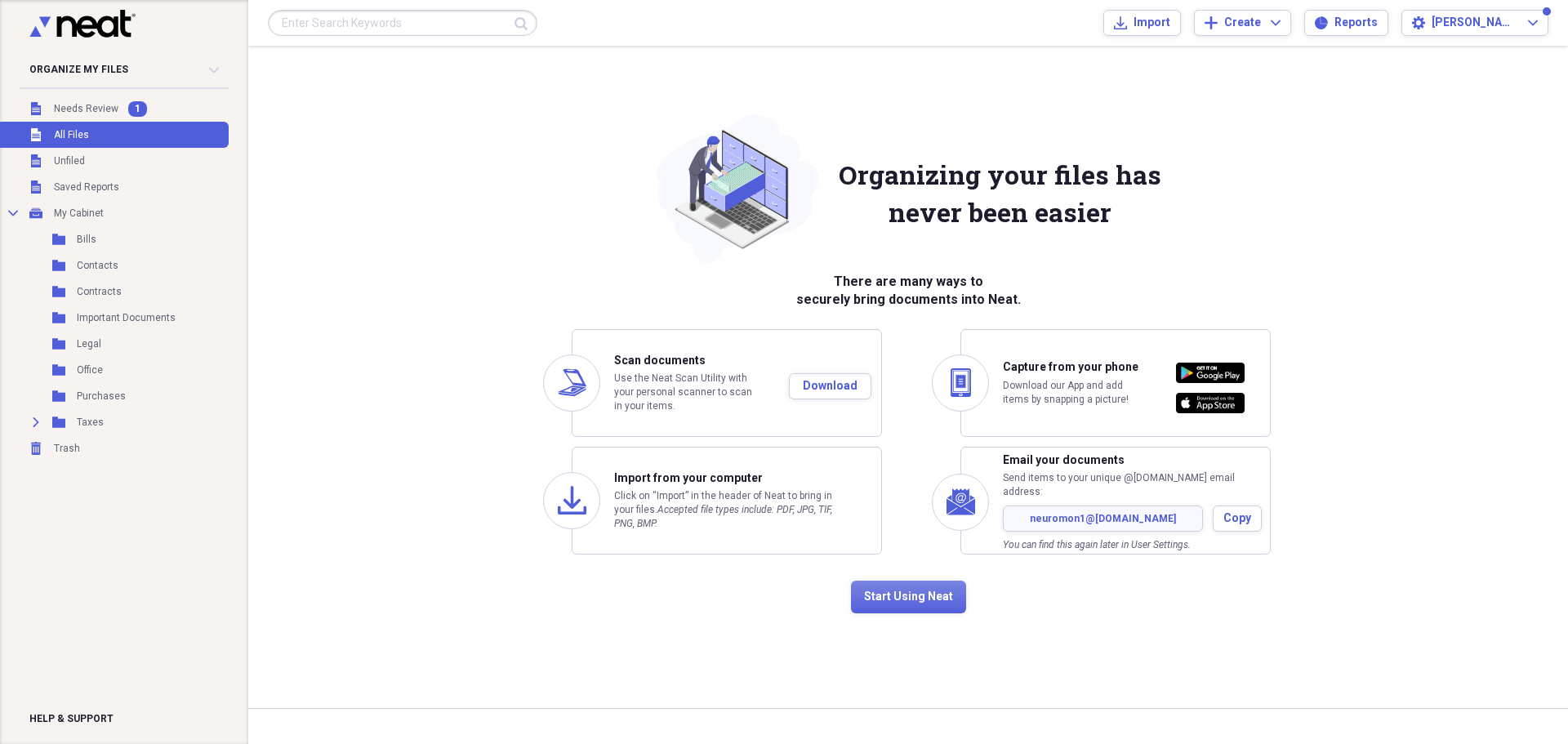 click on "Email your documents" at bounding box center [1132, 461] 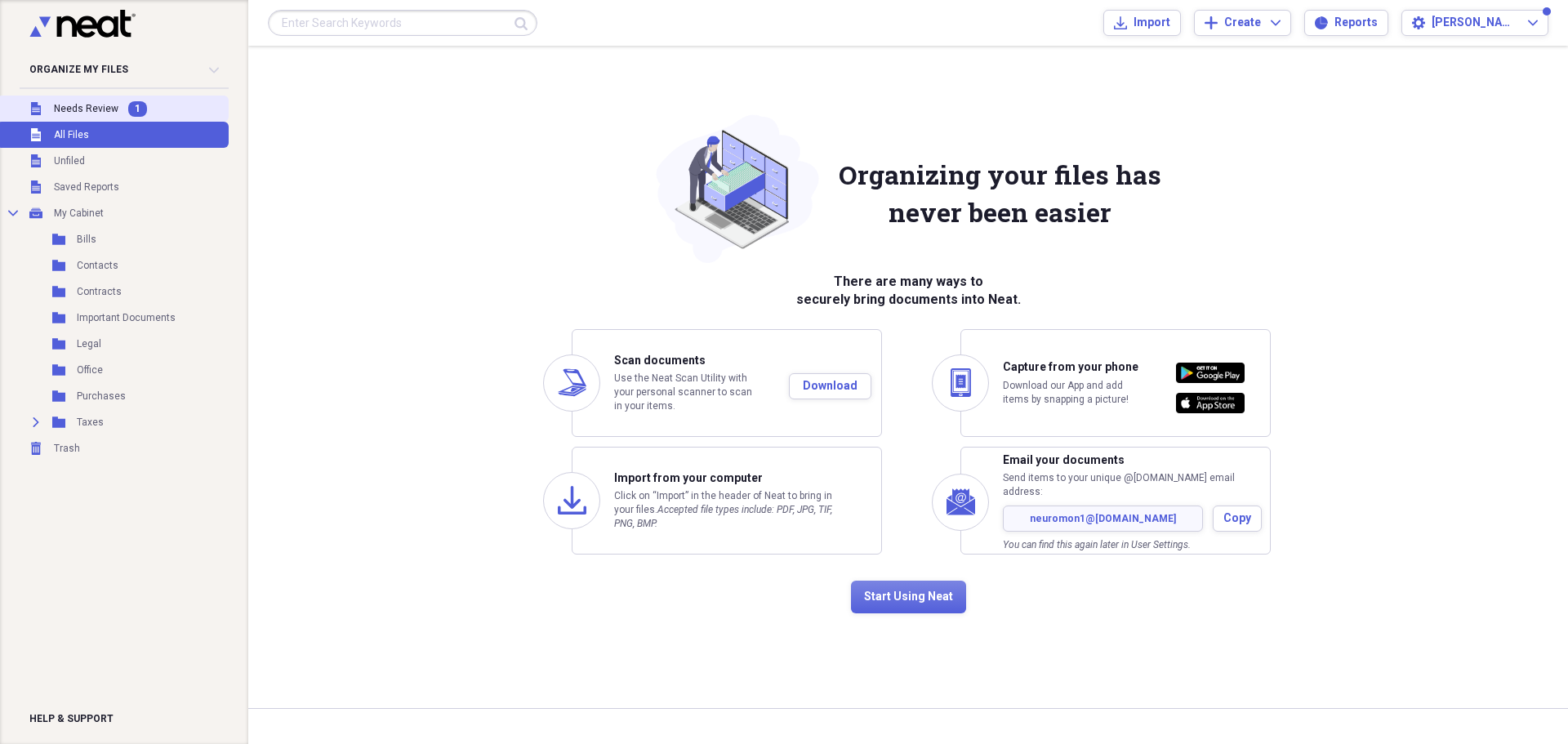 click on "Needs Review" at bounding box center (86, 109) 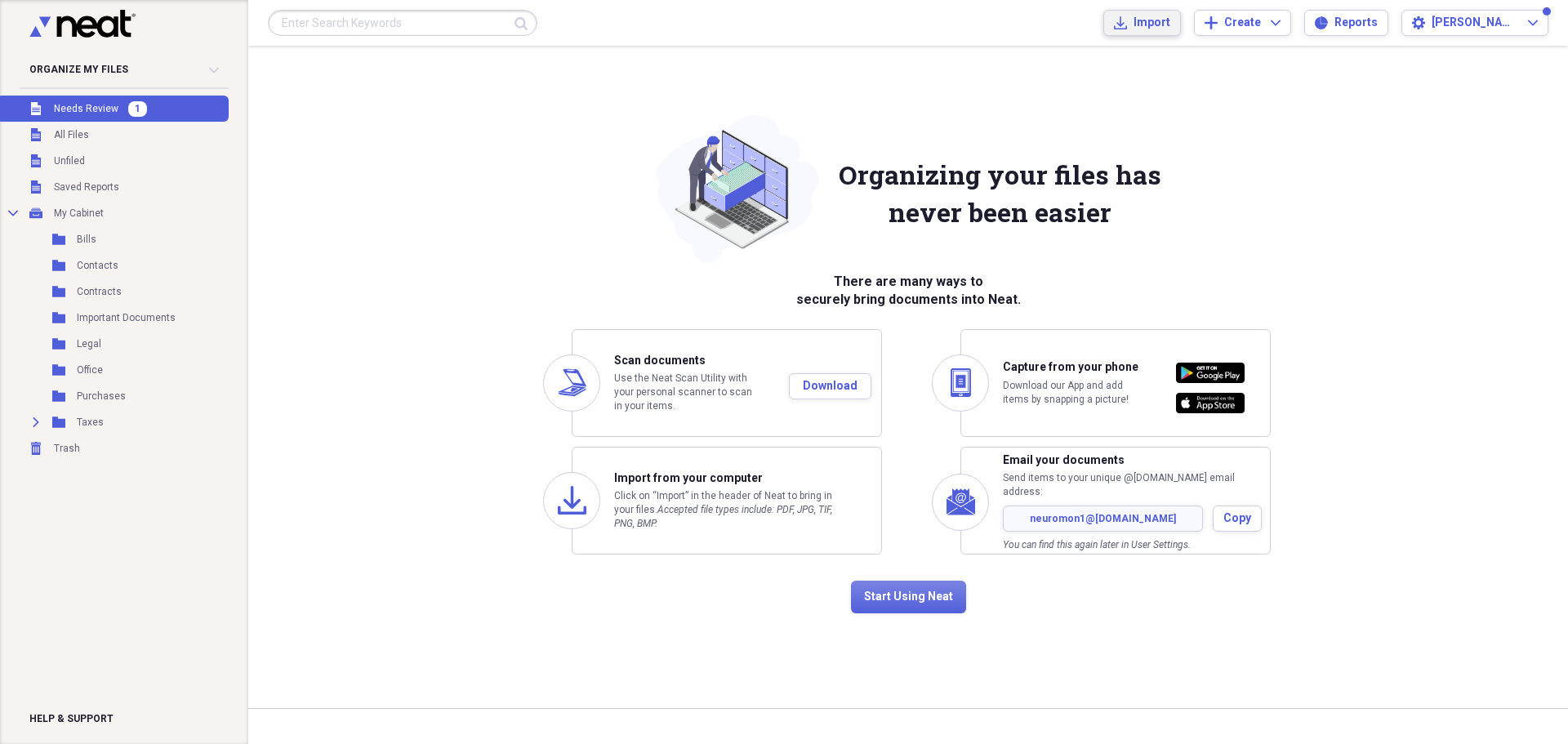 click on "Import" at bounding box center (1152, 23) 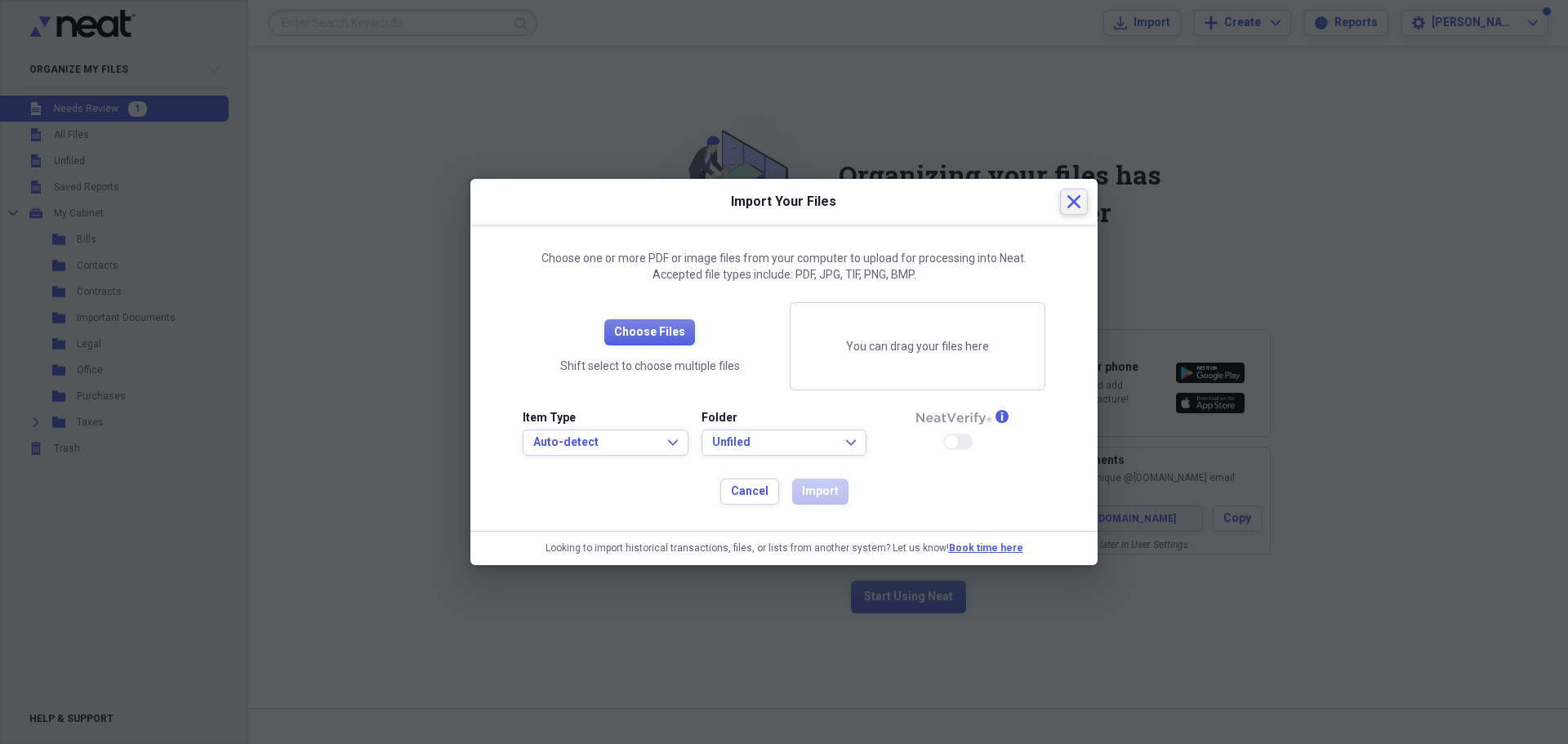 click on "Close" at bounding box center [1074, 202] 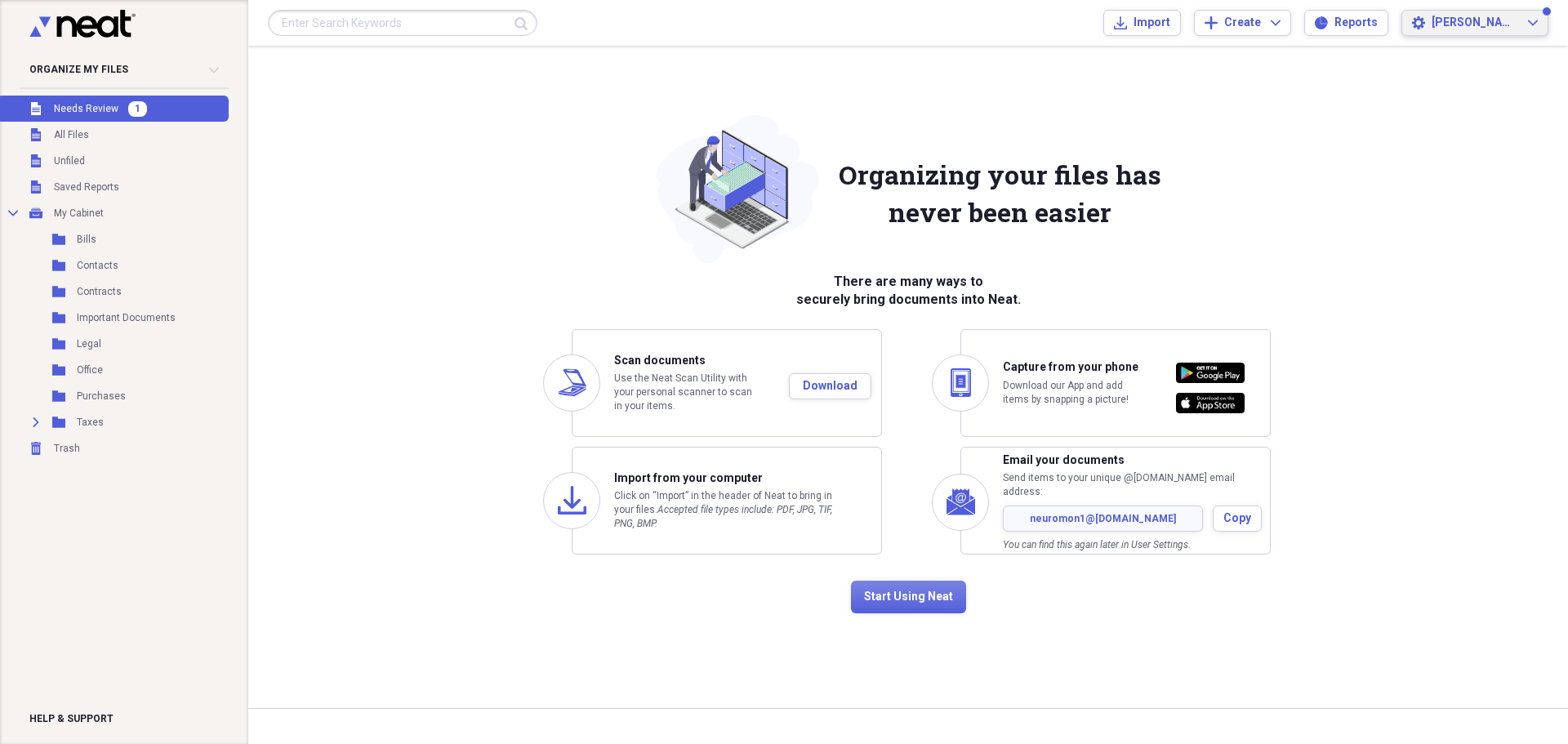 click on "[PERSON_NAME]" at bounding box center [1485, 23] 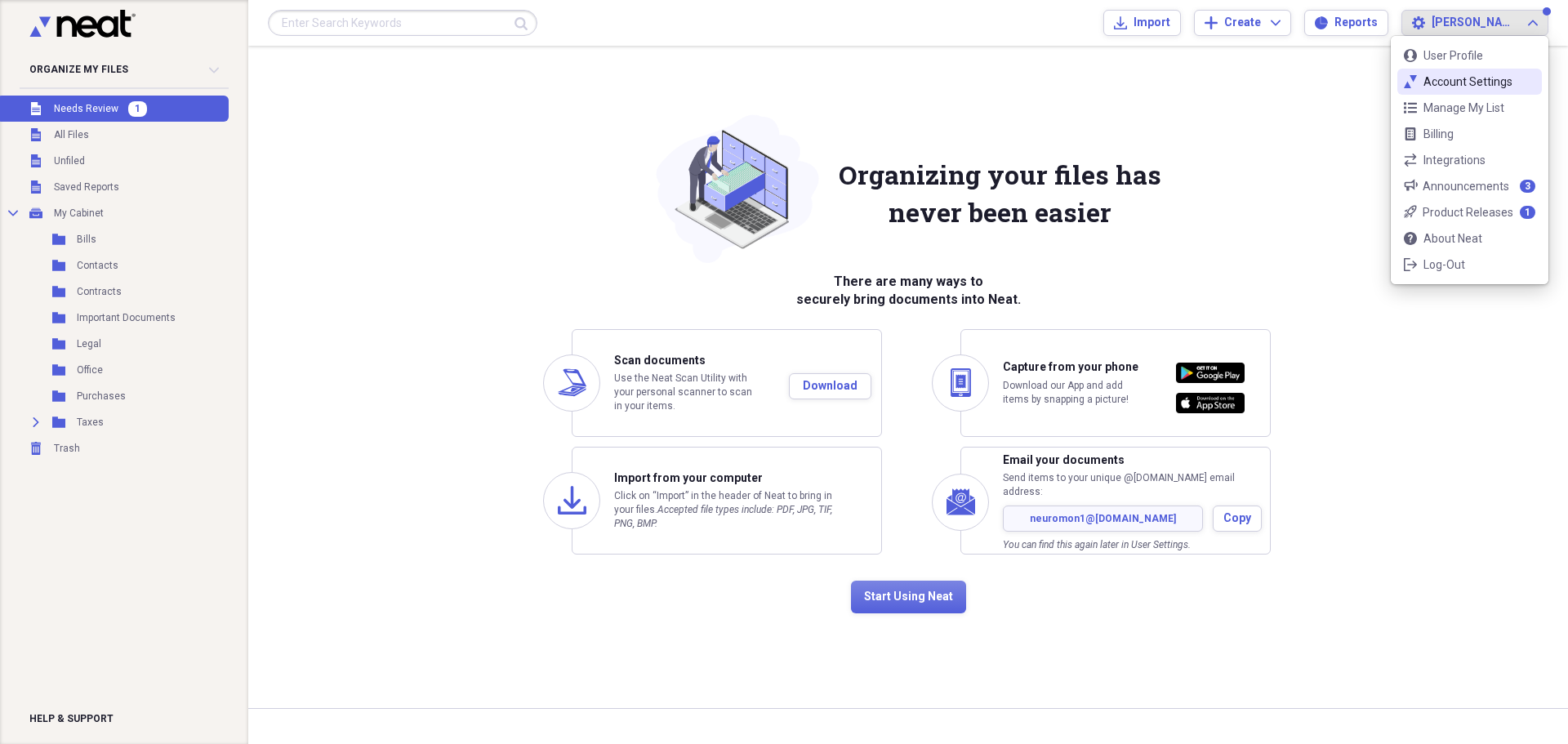 click on "Account Settings" at bounding box center [1469, 82] 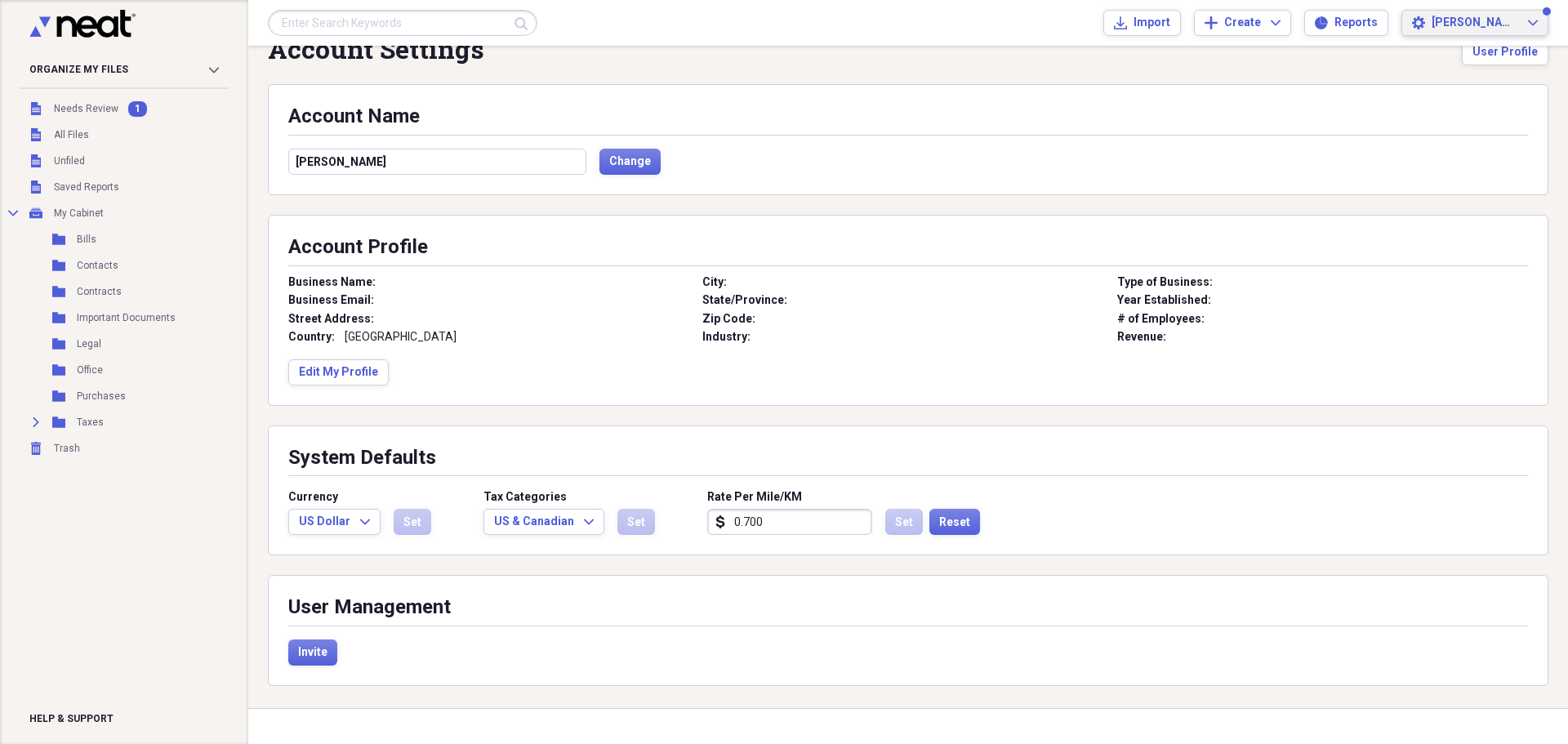 scroll, scrollTop: 49, scrollLeft: 0, axis: vertical 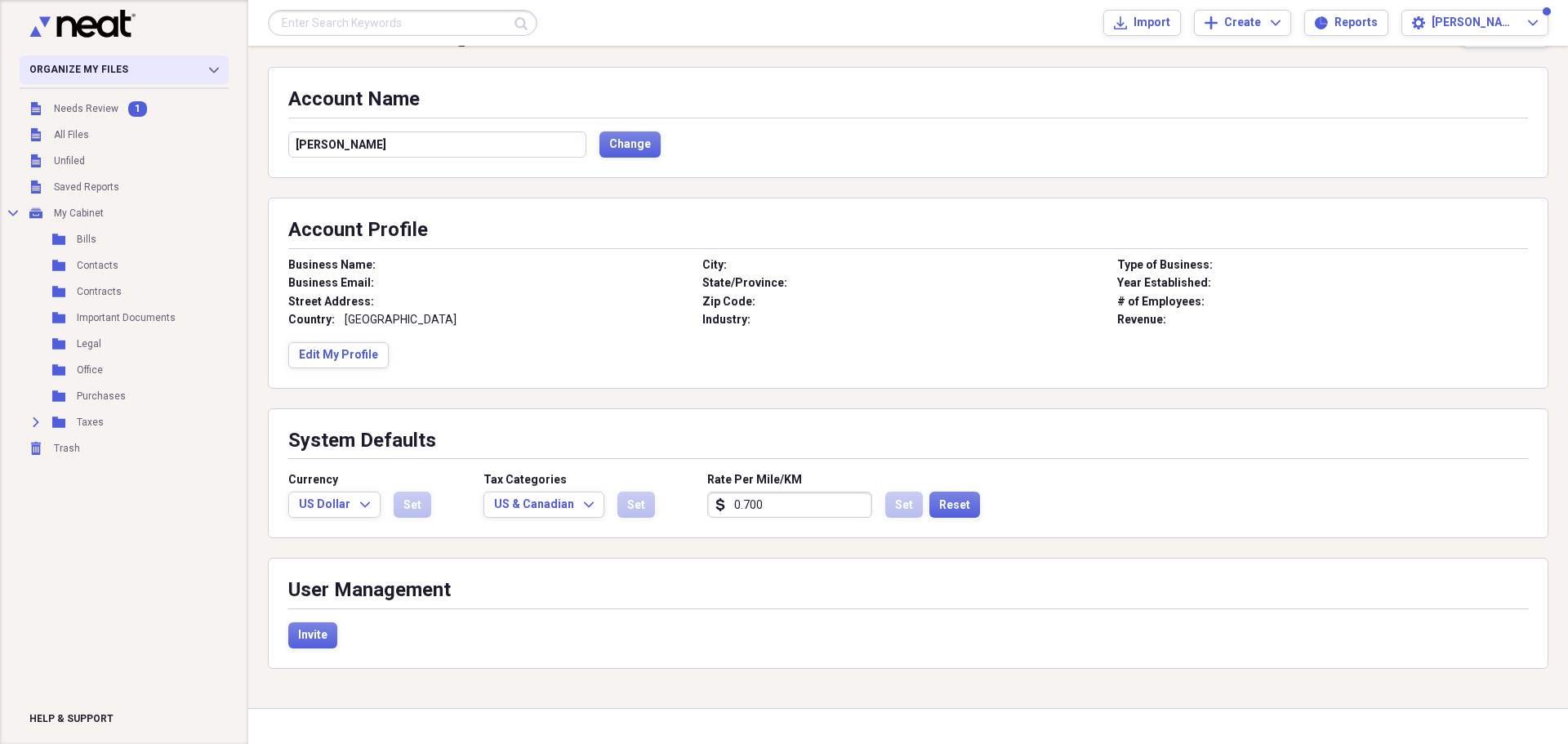 click on "Organize My Files 1 Collapse" at bounding box center (124, 69) 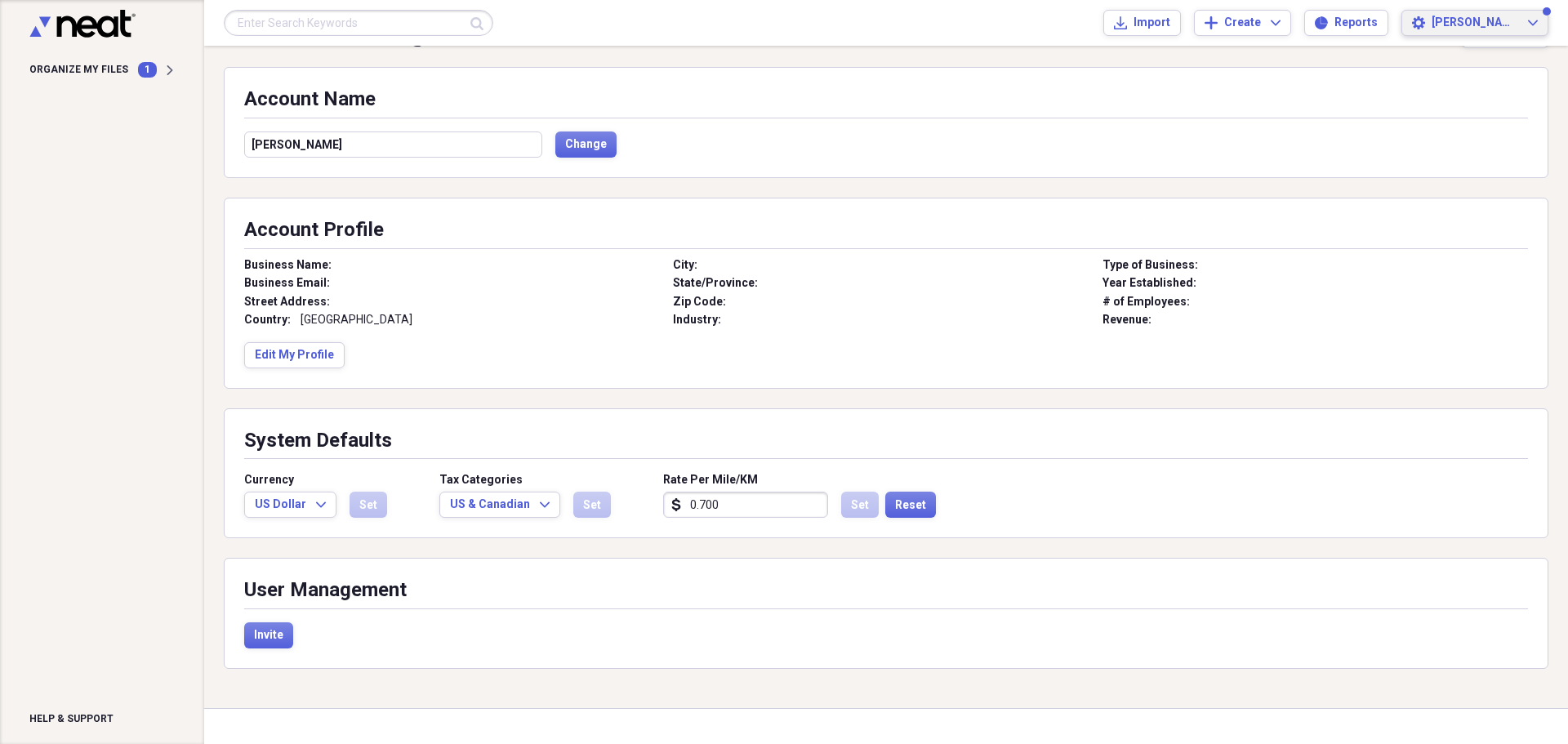 click on "Expand" 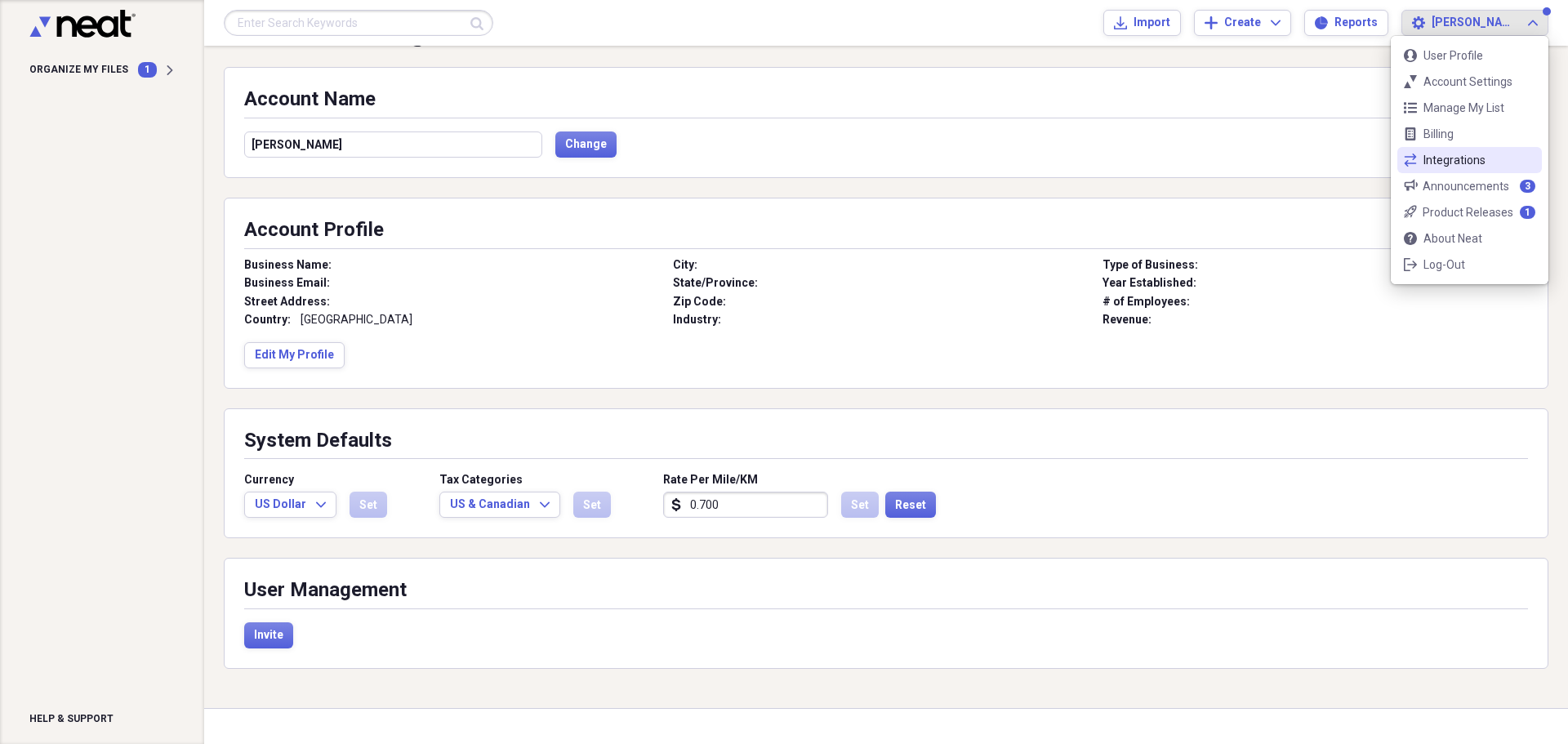 click on "Integrations" at bounding box center [1469, 160] 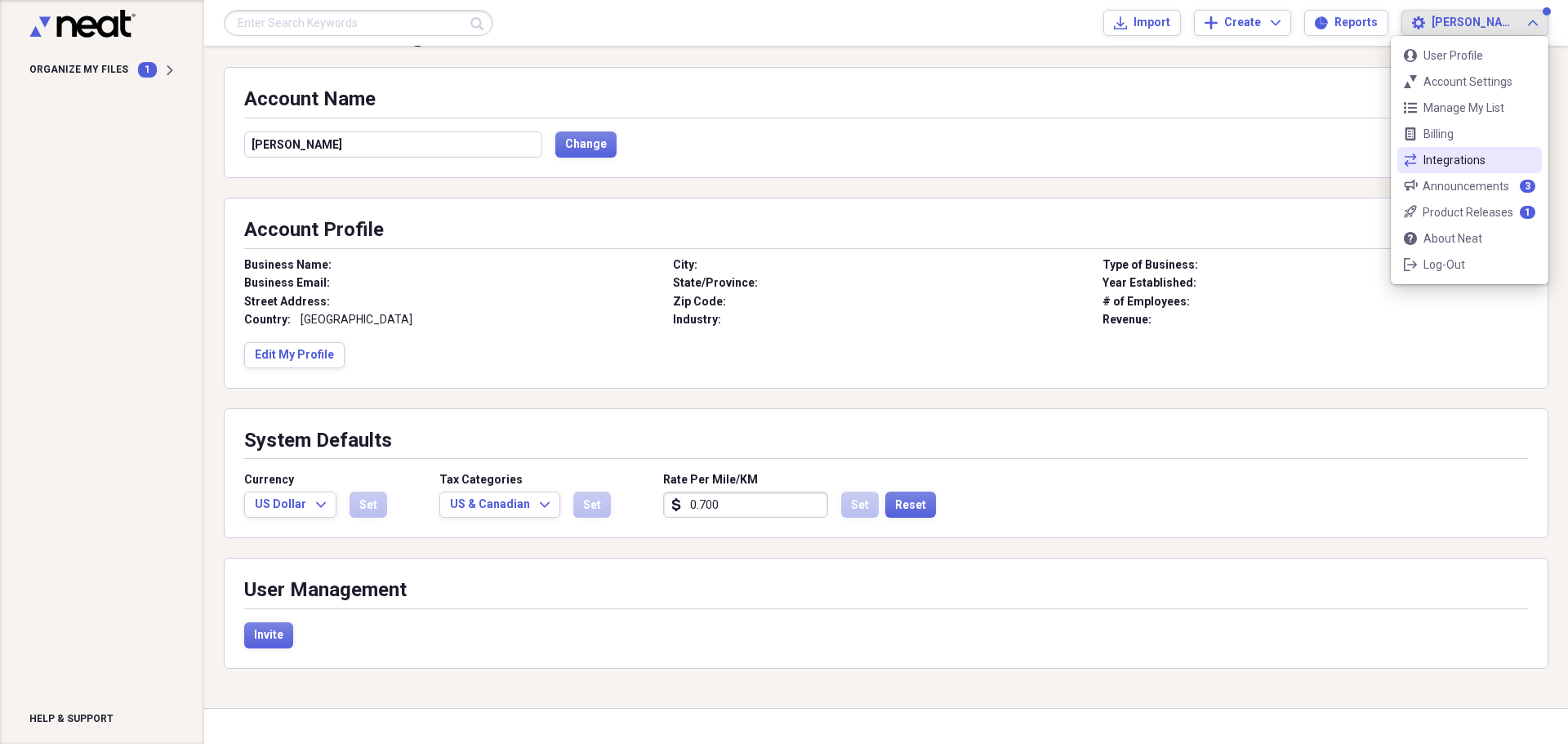 scroll, scrollTop: 0, scrollLeft: 0, axis: both 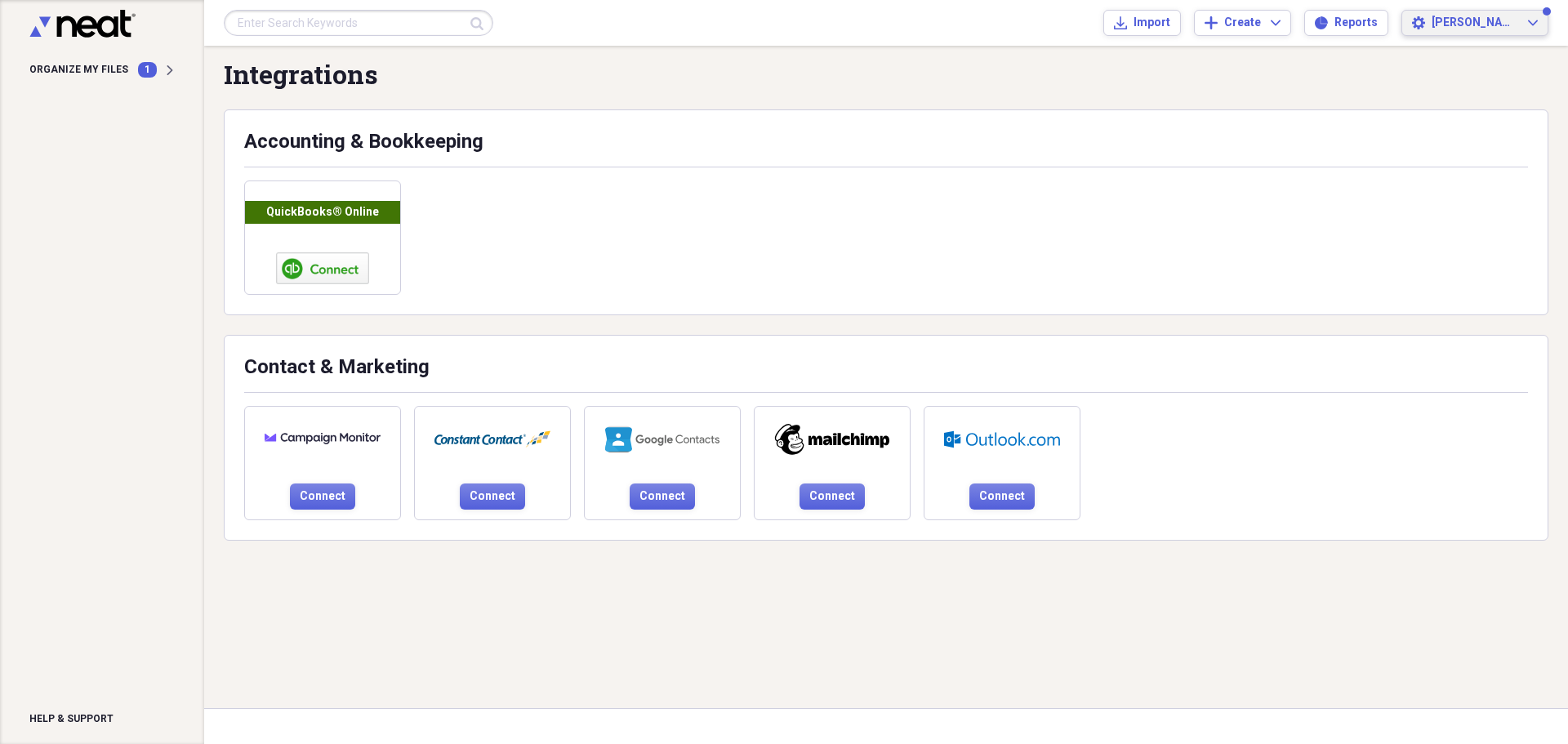 click on "[PERSON_NAME]" at bounding box center (1485, 23) 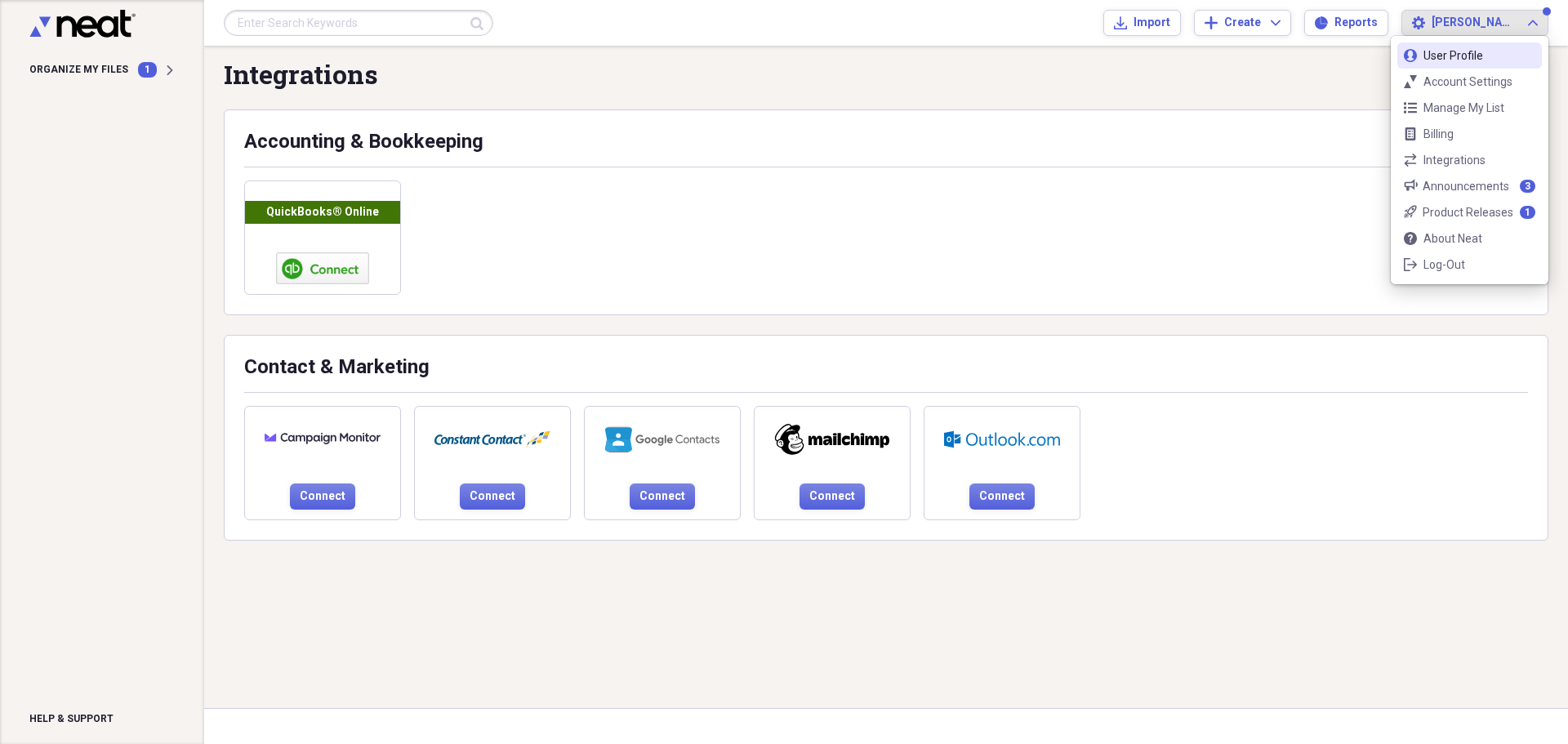 click on "User Profile" at bounding box center (1469, 56) 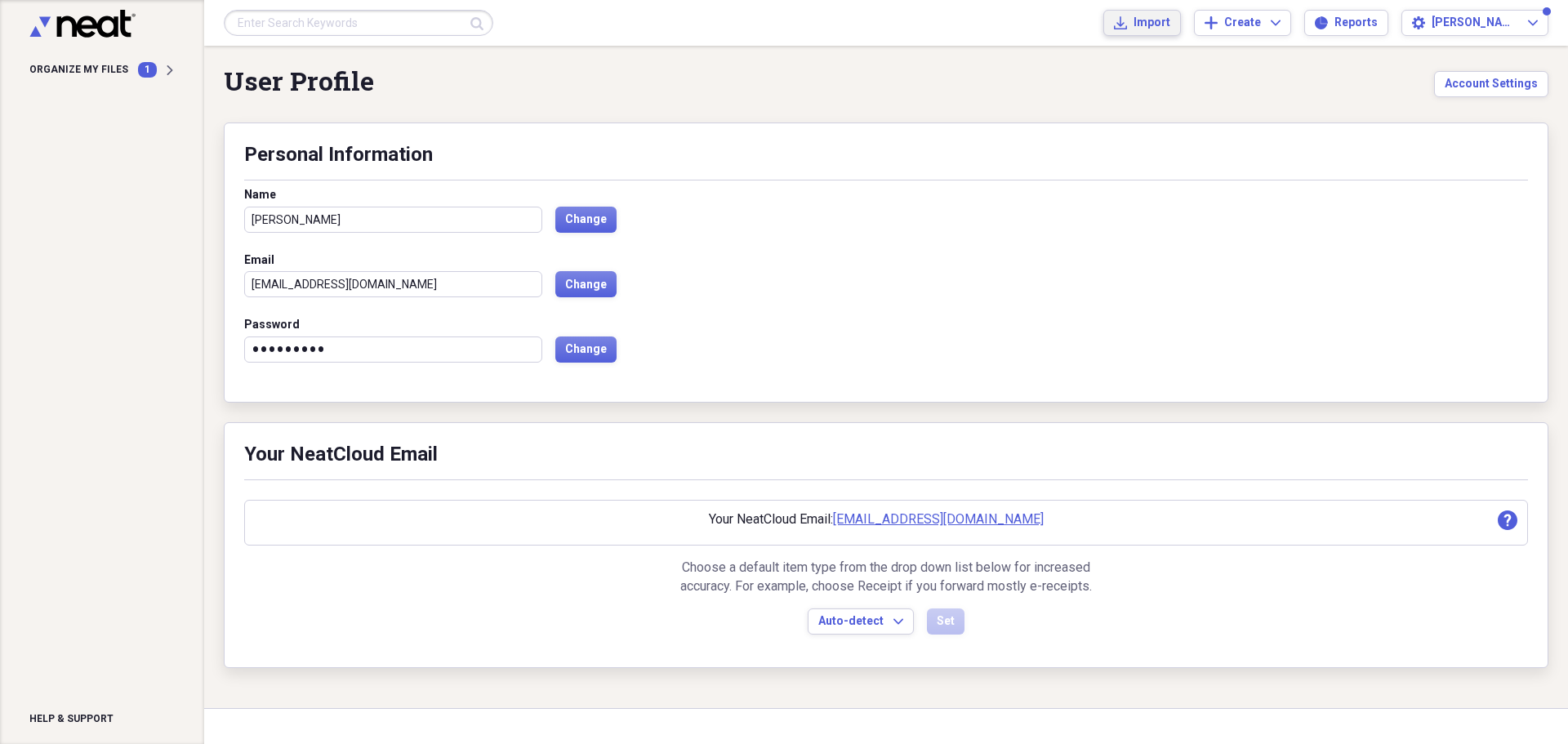 click on "Import" at bounding box center [1152, 23] 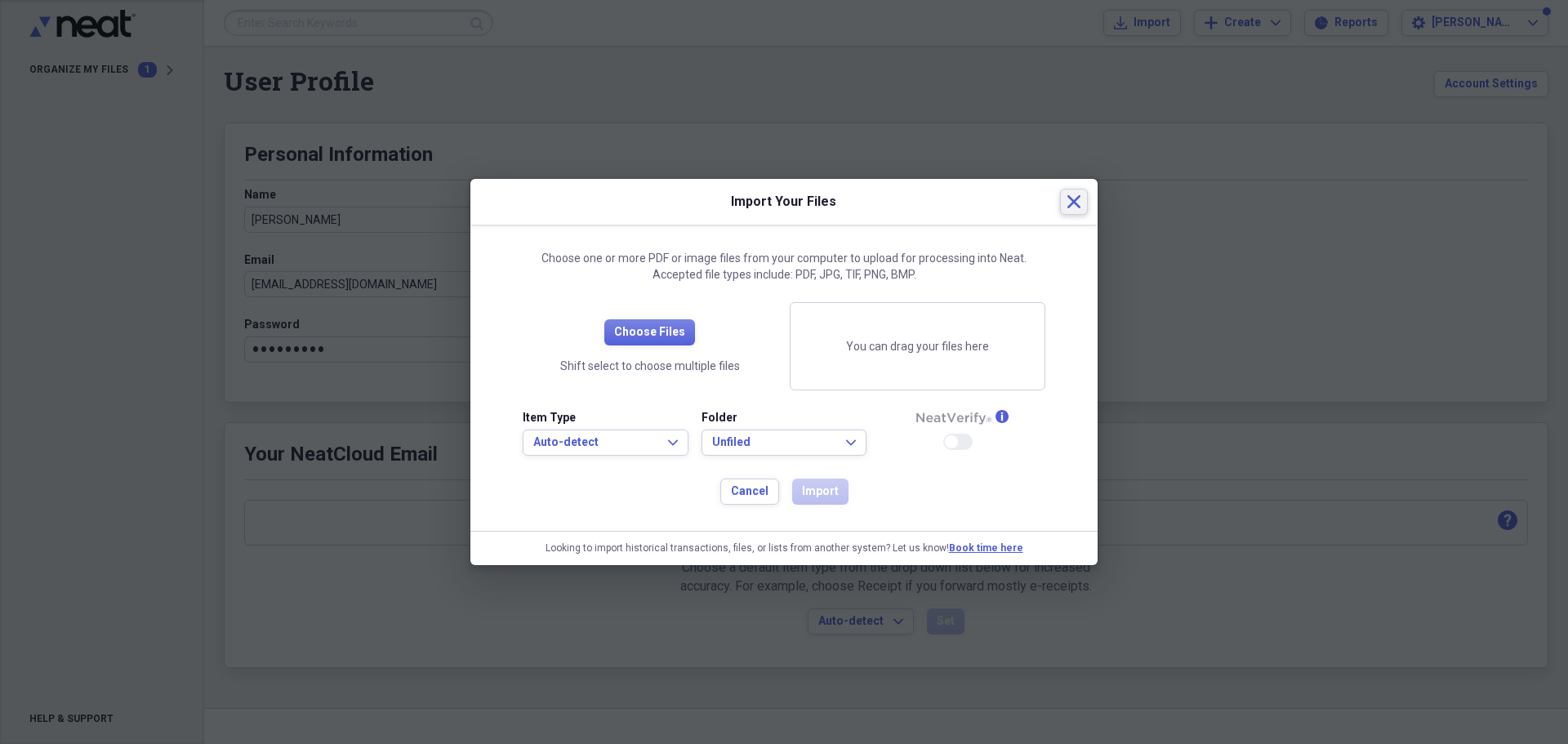 click on "Close" at bounding box center [1074, 202] 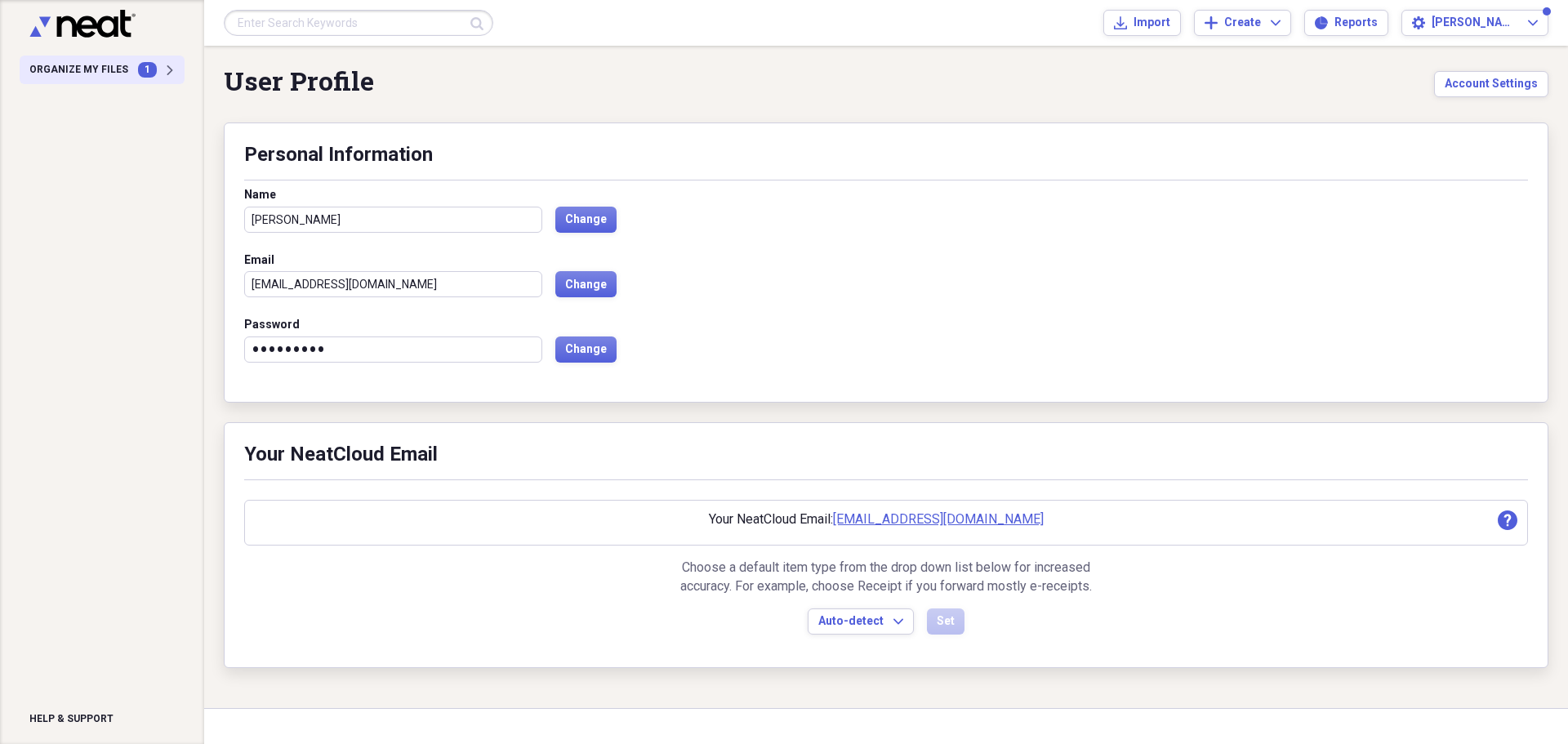 click on "Organize My Files 1 Expand" at bounding box center (102, 69) 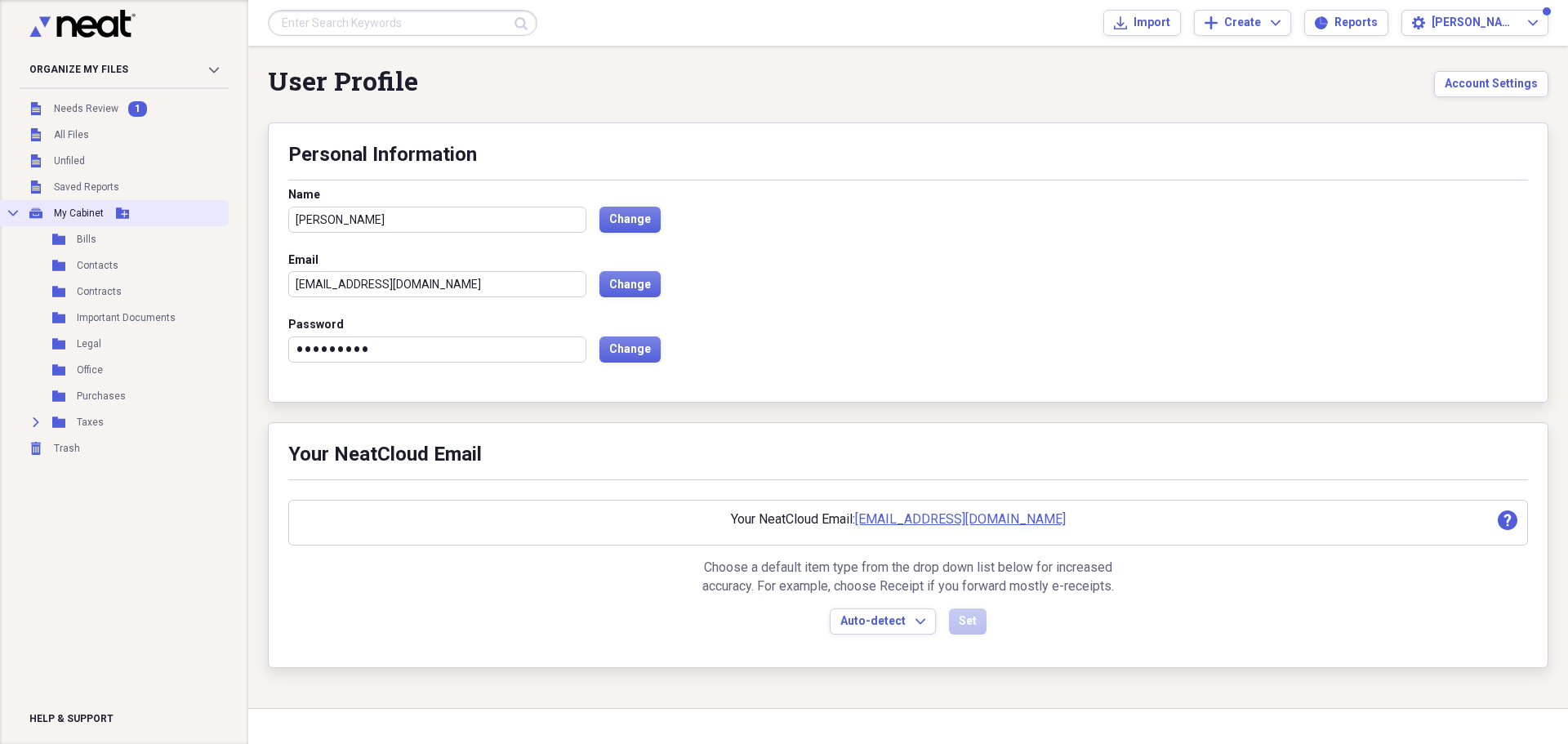 click on "Add Folder" 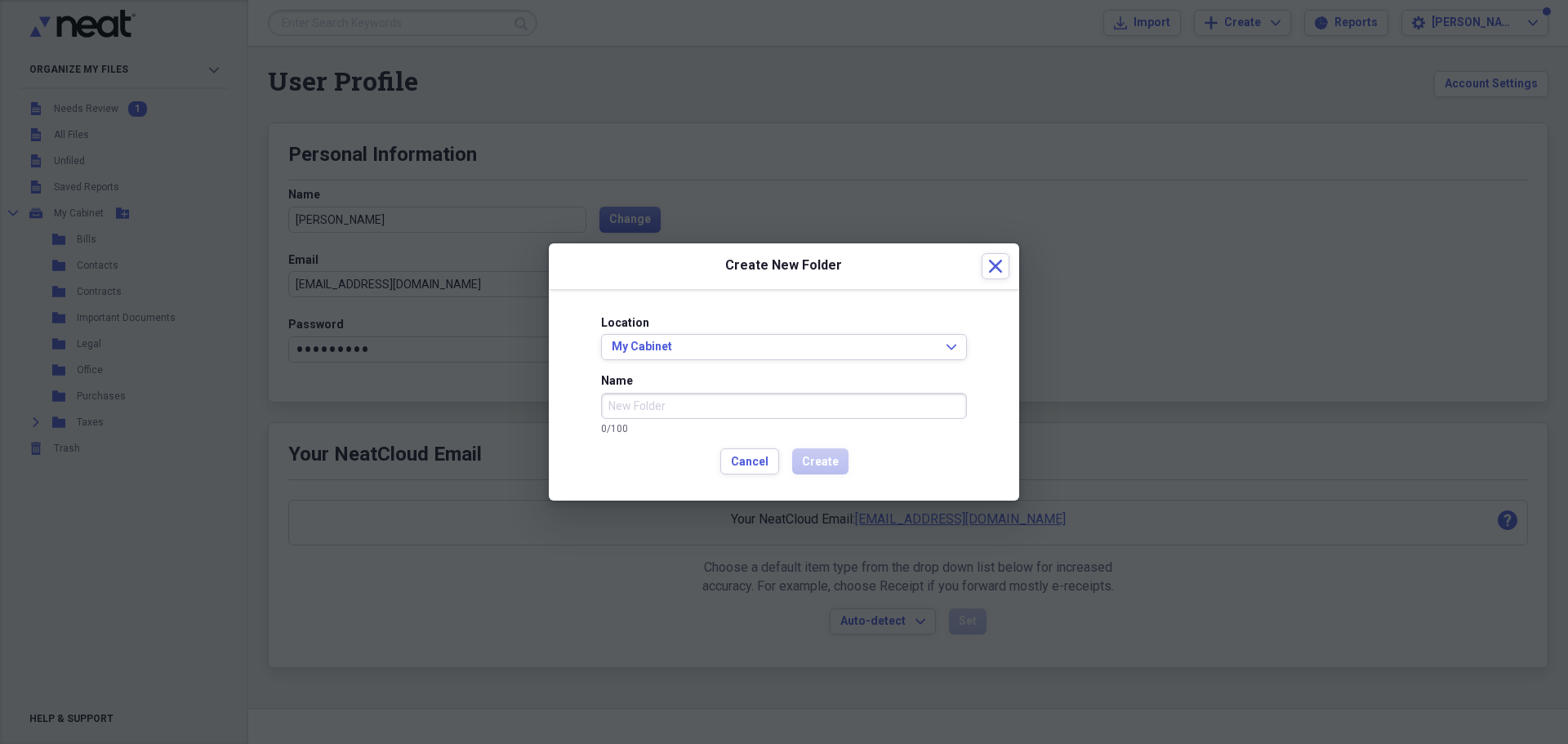 click on "Name" at bounding box center (784, 406) 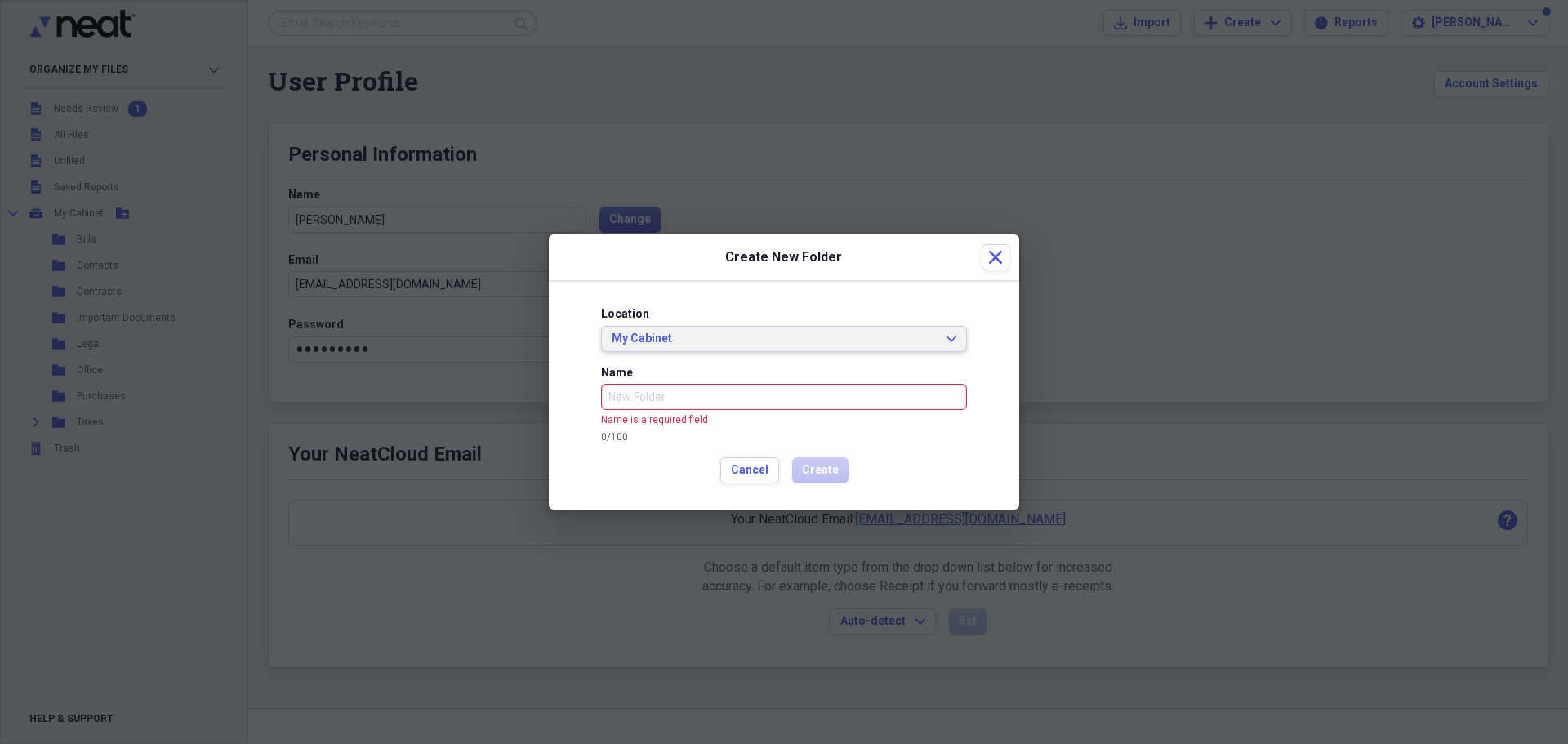 click on "My Cabinet" at bounding box center (774, 339) 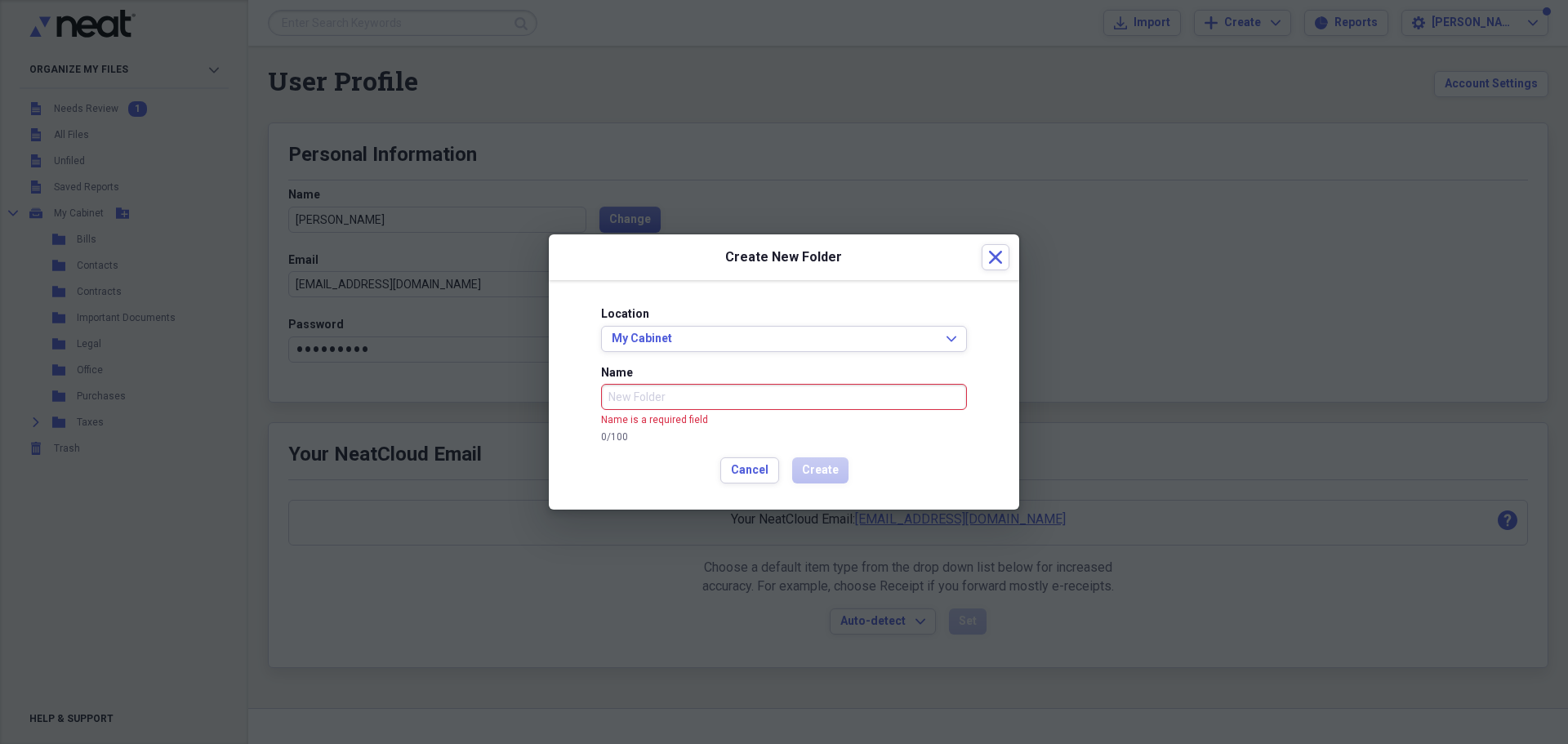 click on "Location My Cabinet Expand Name Name is a required field 0 / 100 Cancel Create" at bounding box center [784, 394] 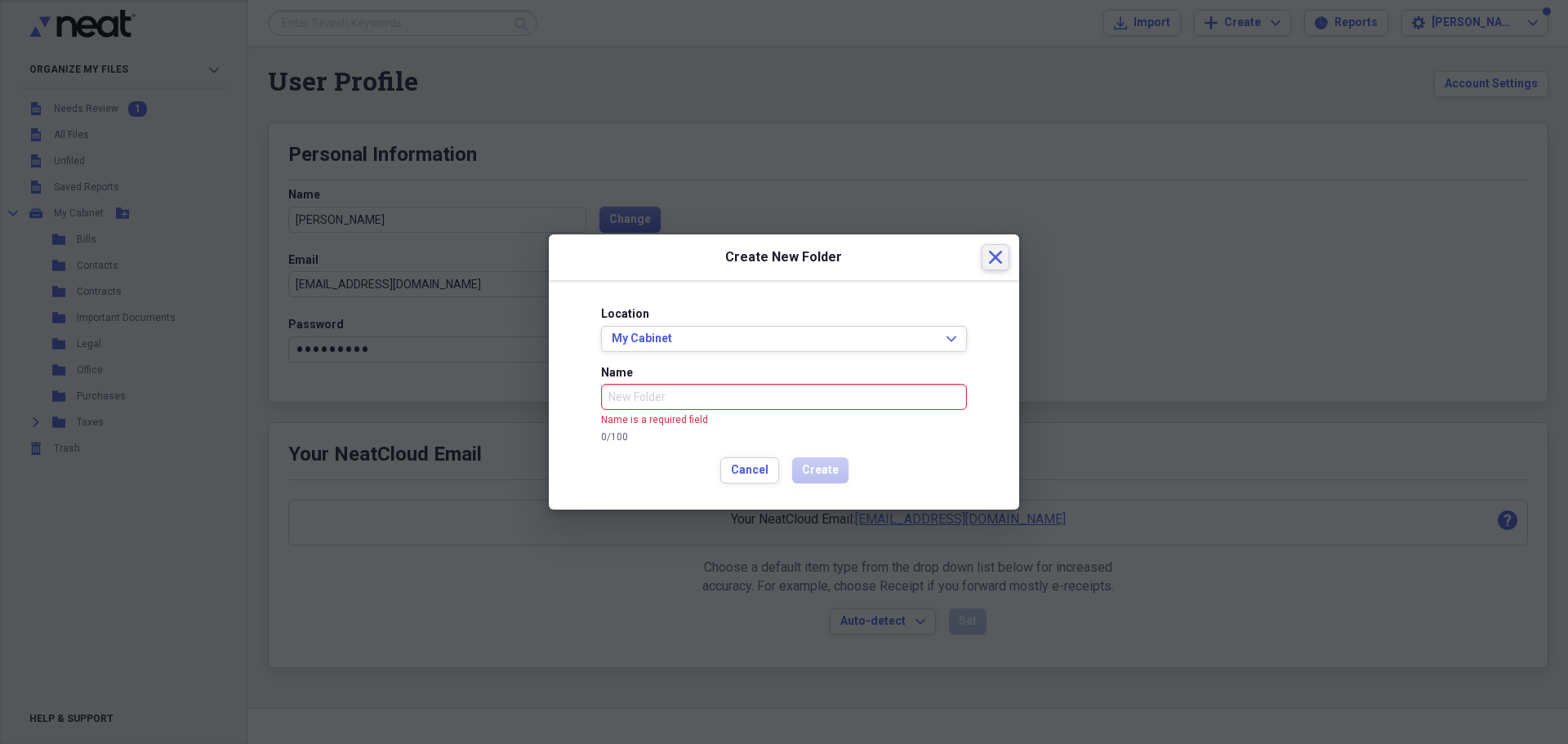 click on "Close" 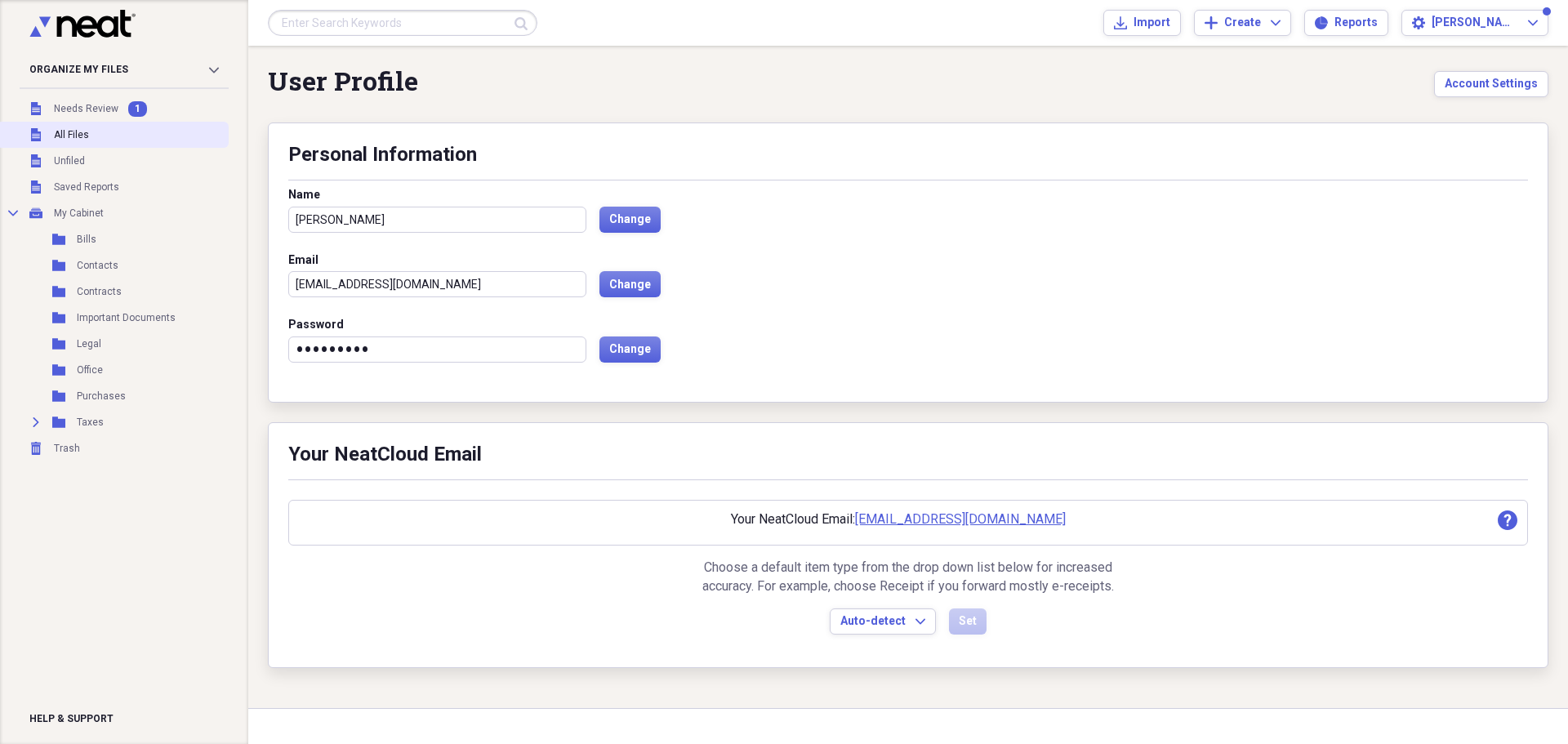 click on "All Files" at bounding box center (71, 135) 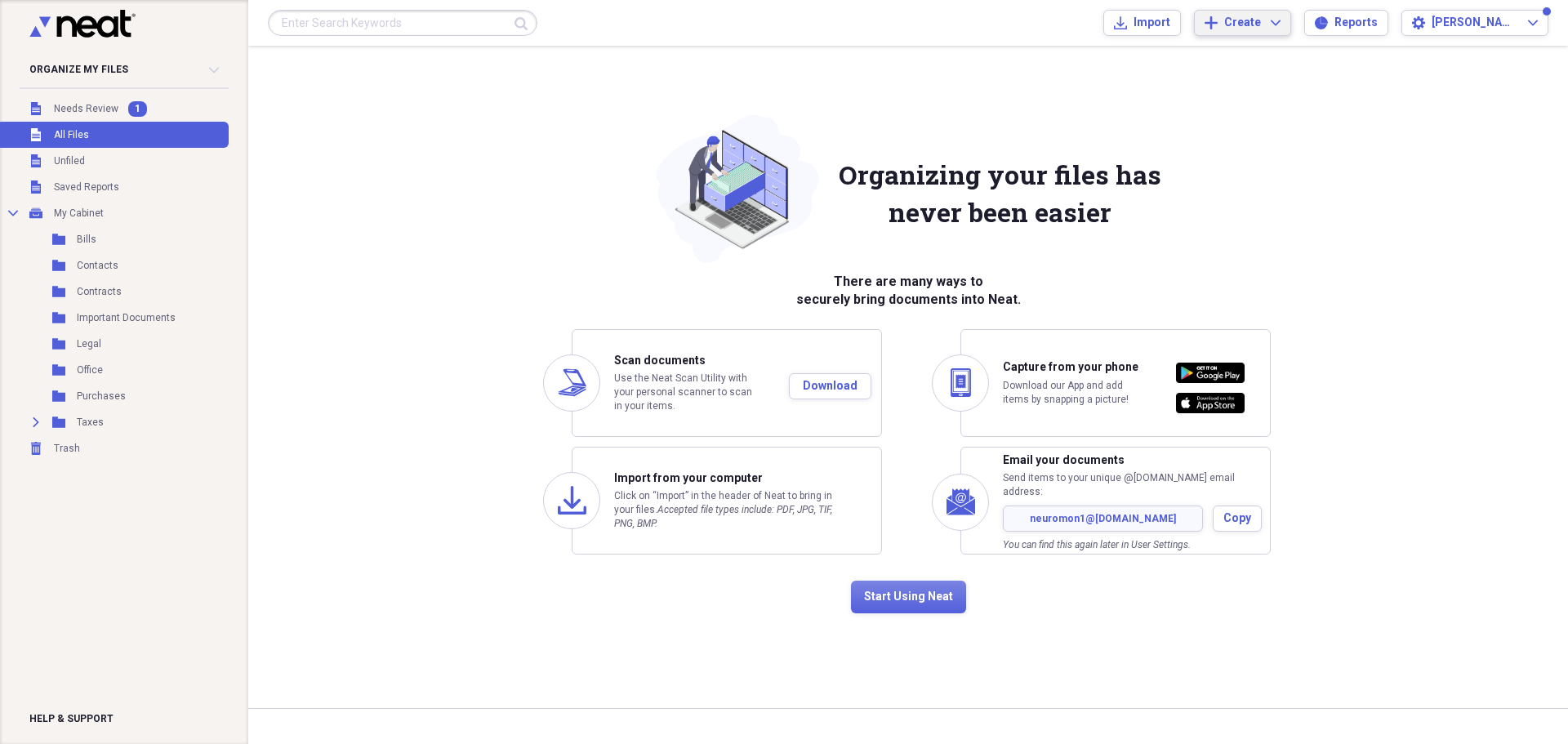 click on "Create Expand" at bounding box center (1252, 23) 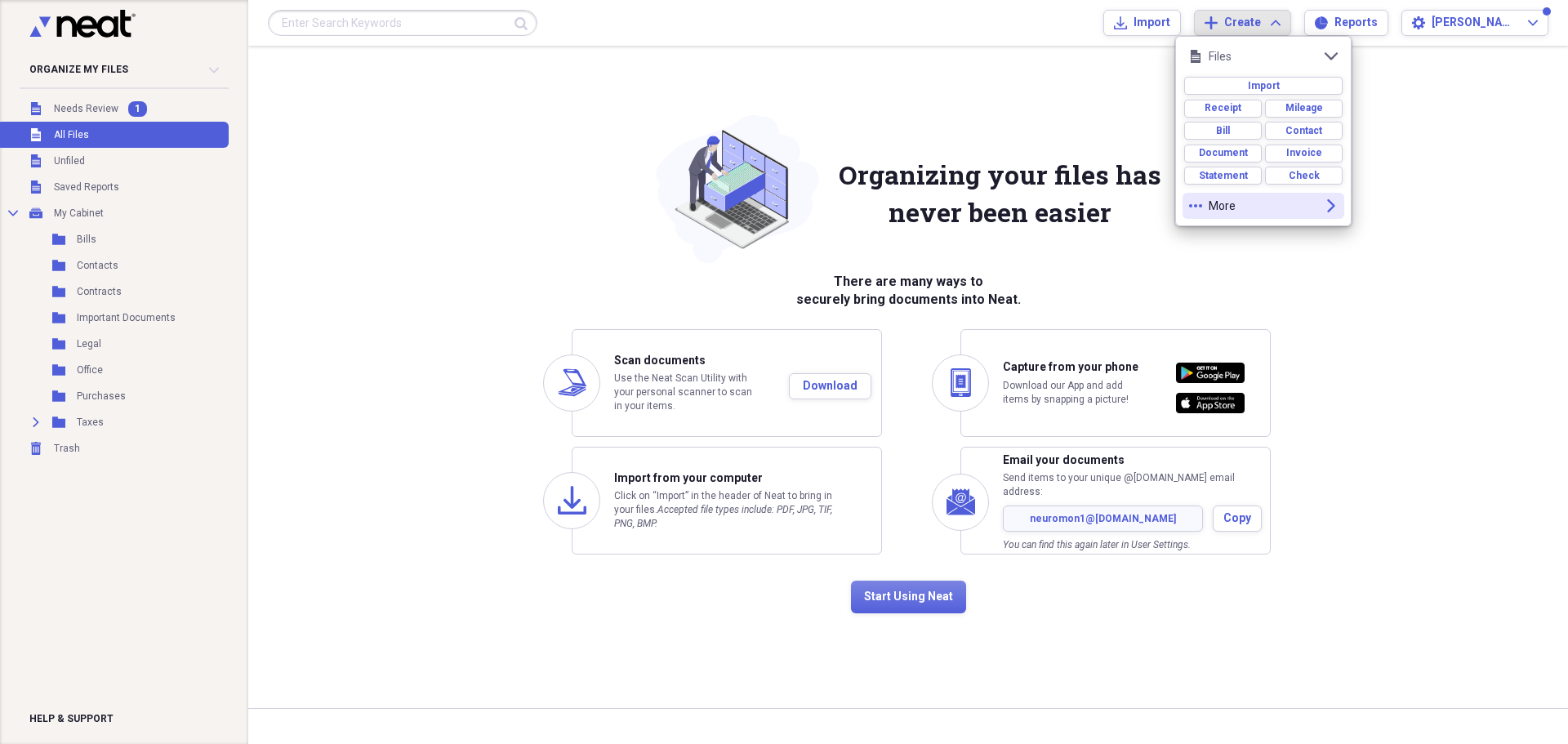 click on "more More expand" at bounding box center [1263, 206] 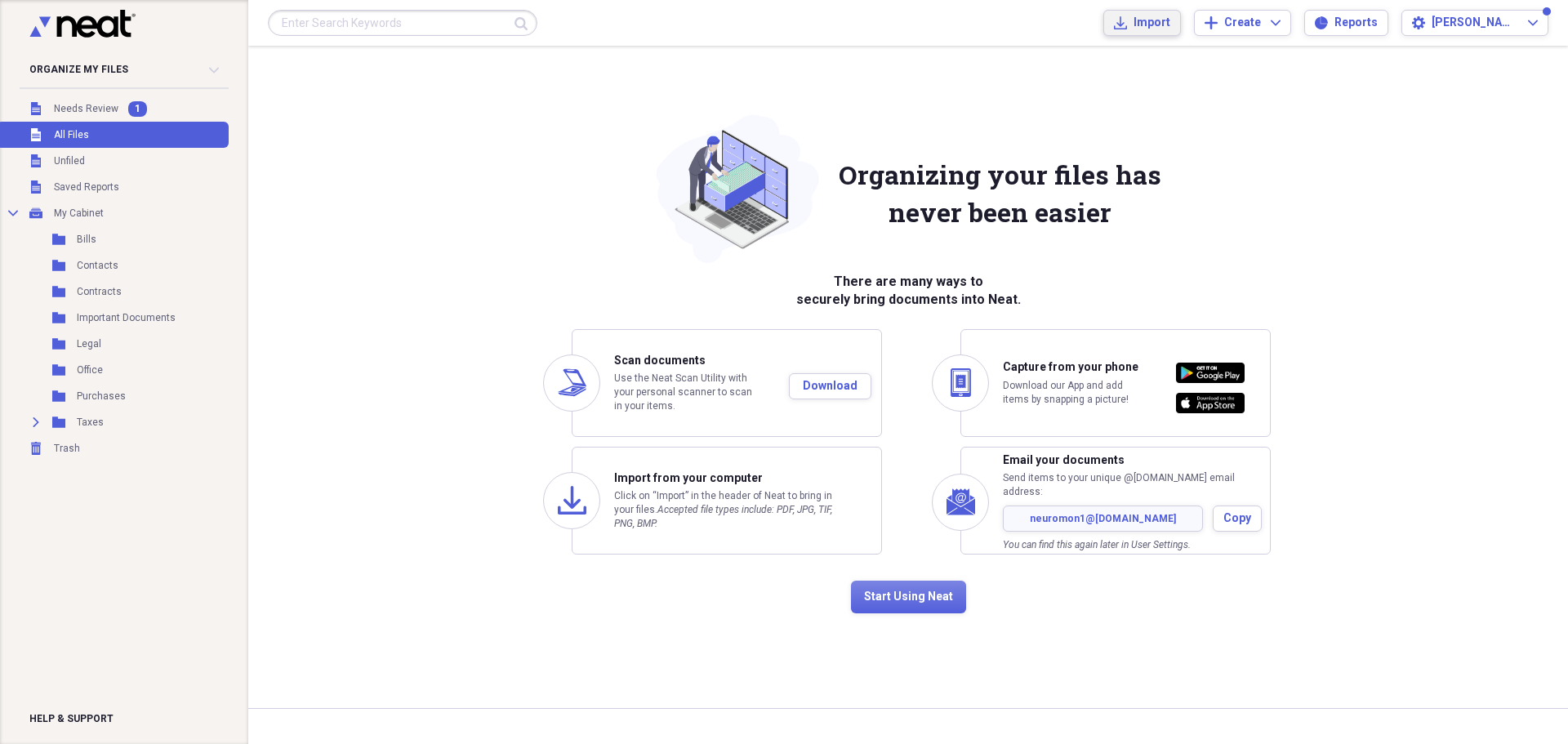 click on "Import" at bounding box center (1152, 23) 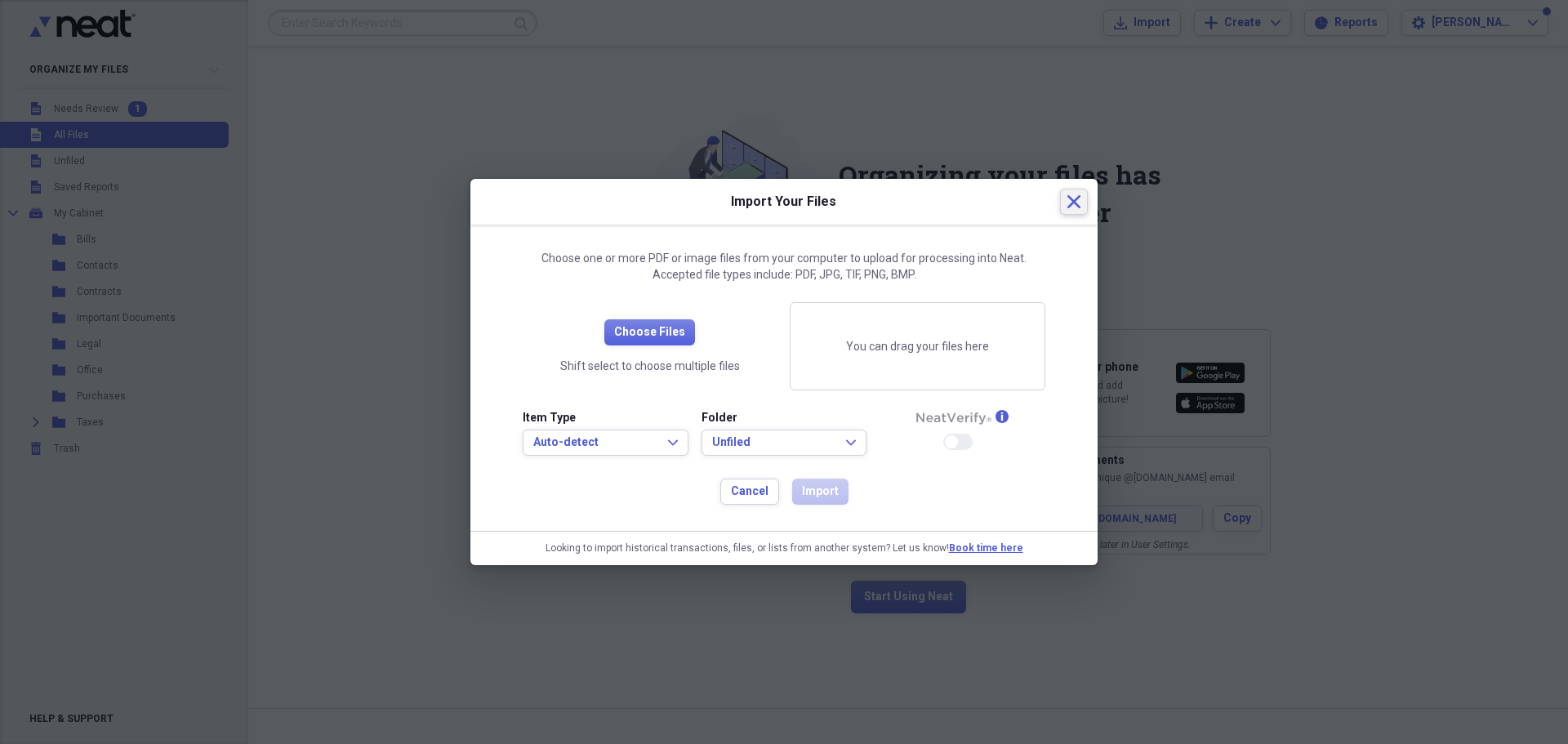 click 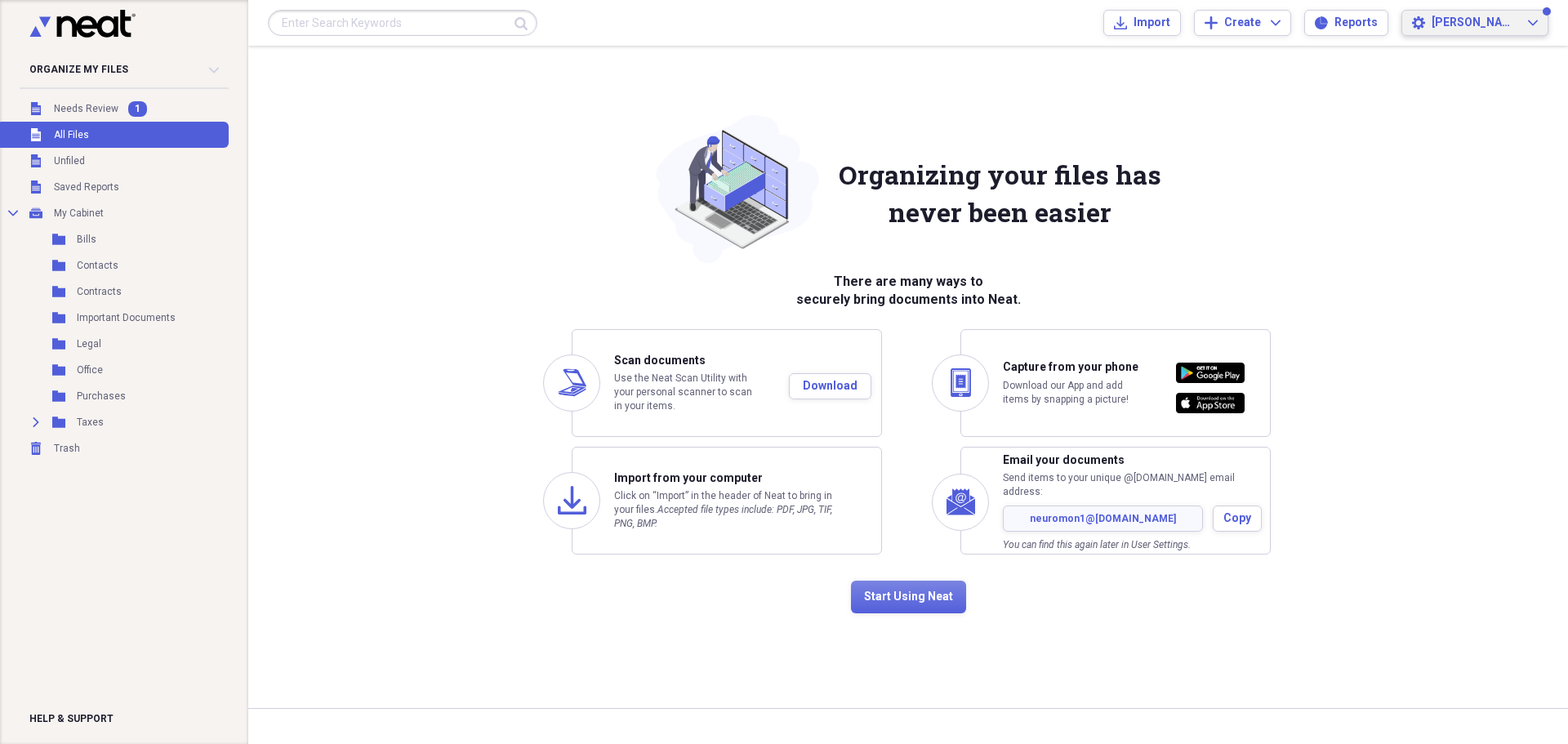 click on "[PERSON_NAME]" at bounding box center (1475, 23) 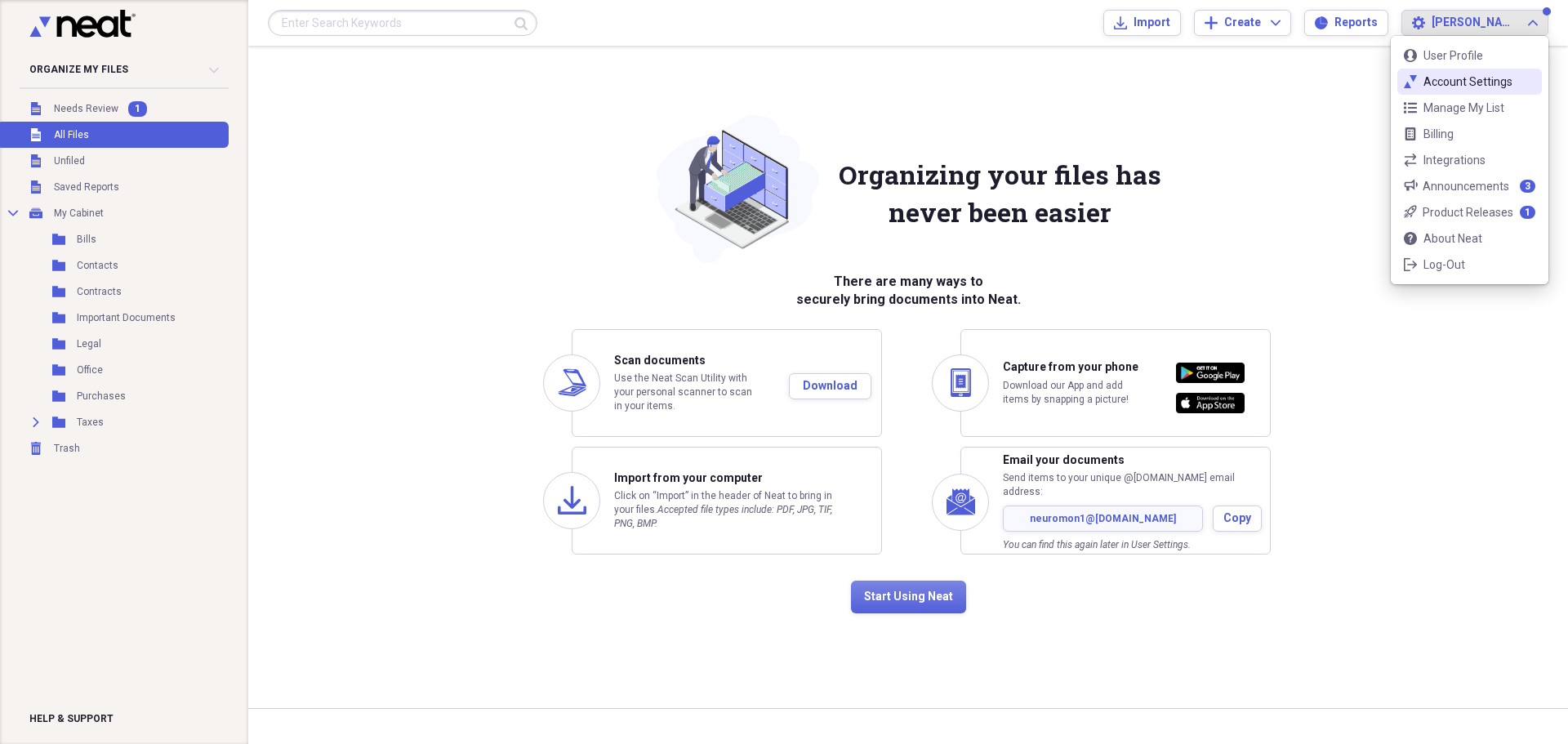 click on "Account Settings" at bounding box center (1469, 82) 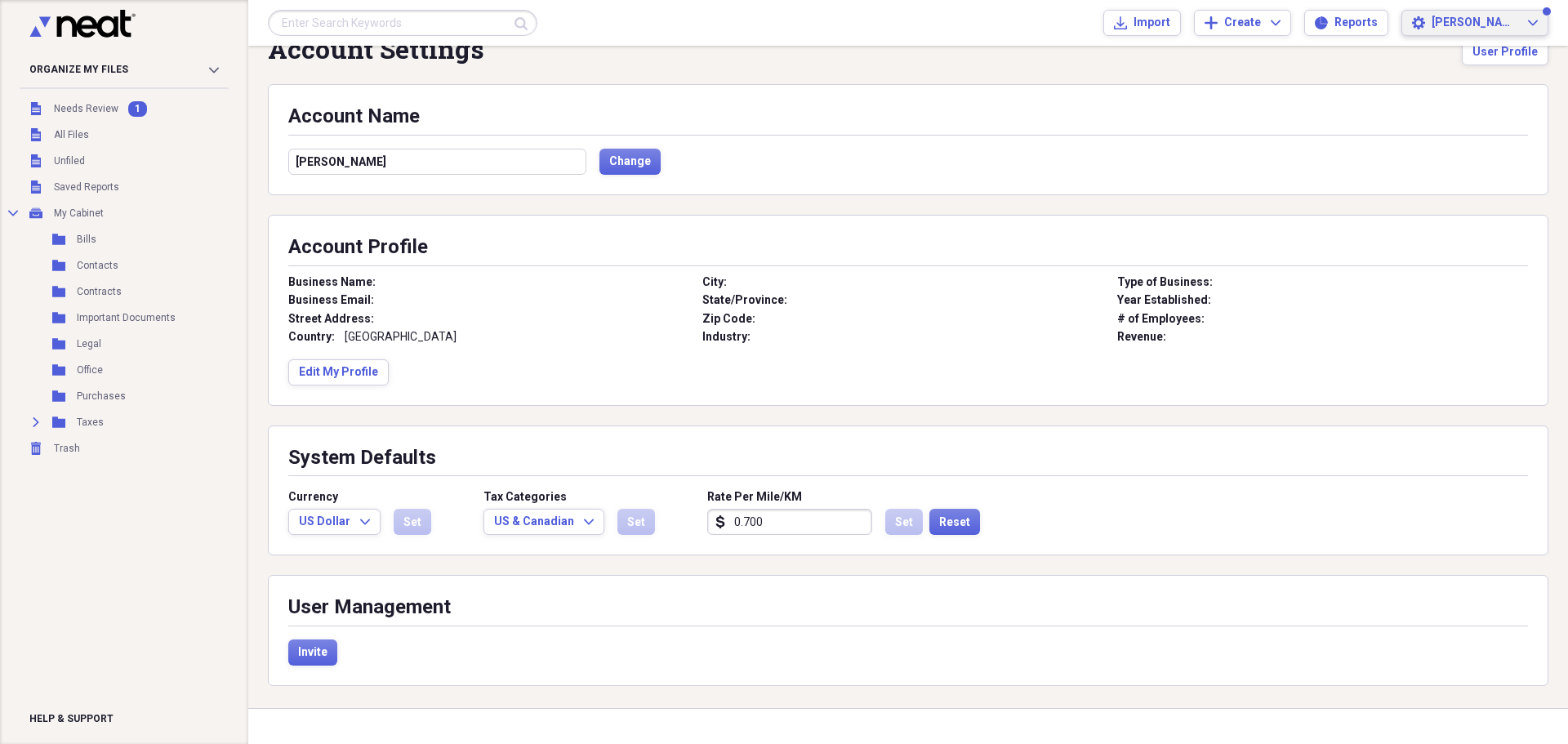 scroll, scrollTop: 49, scrollLeft: 0, axis: vertical 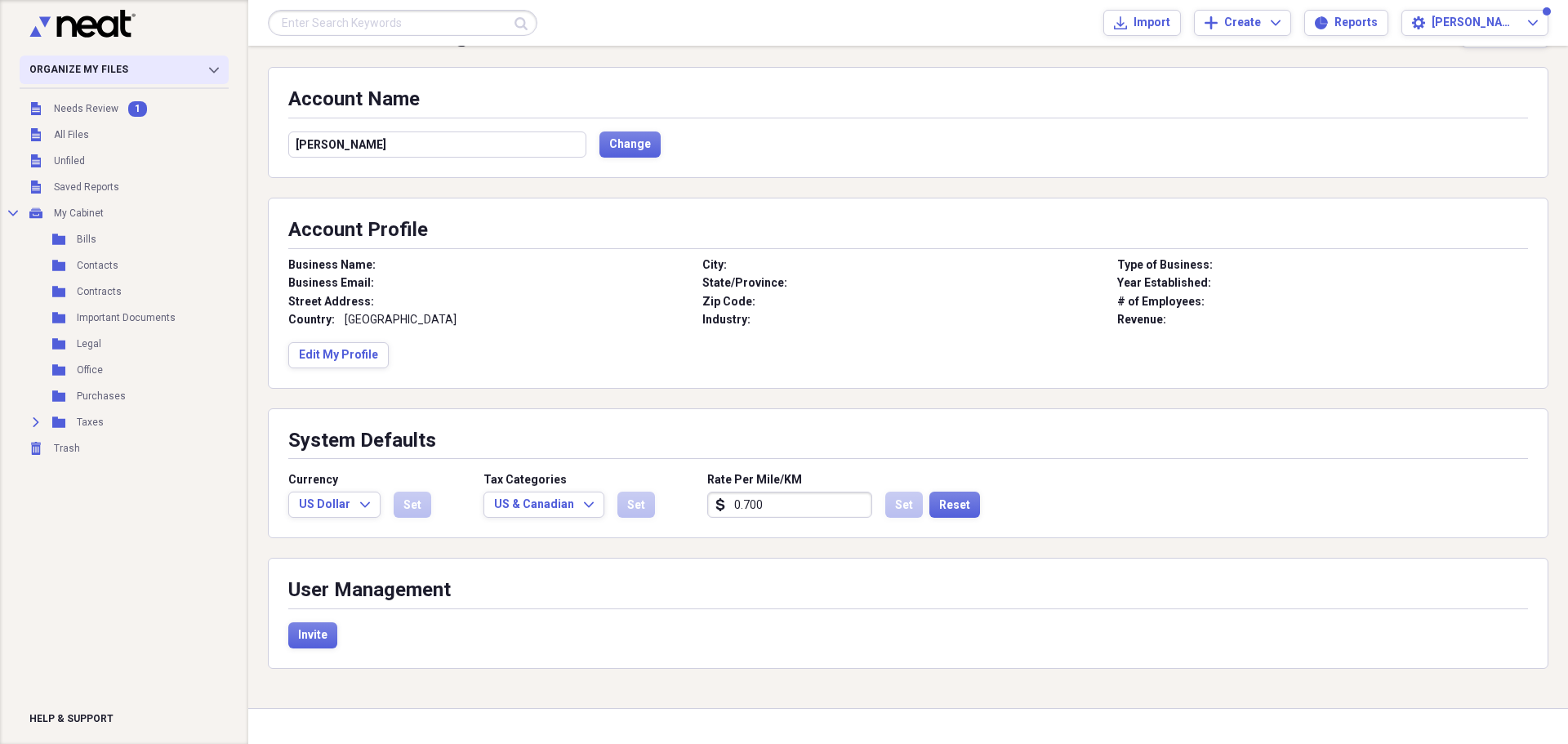 click on "Organize My Files 1 Collapse" at bounding box center [124, 69] 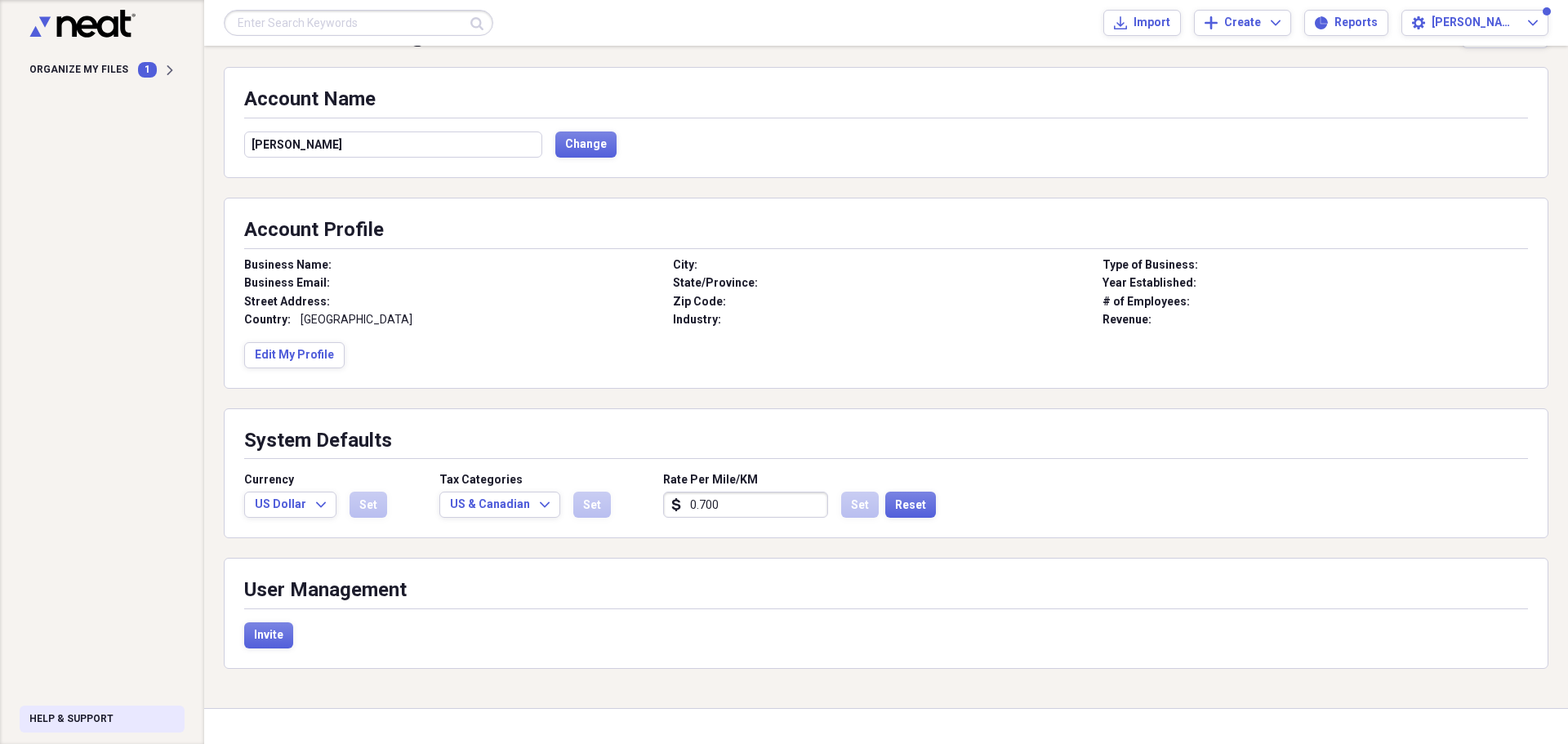 click on "Help & Support" at bounding box center (71, 719) 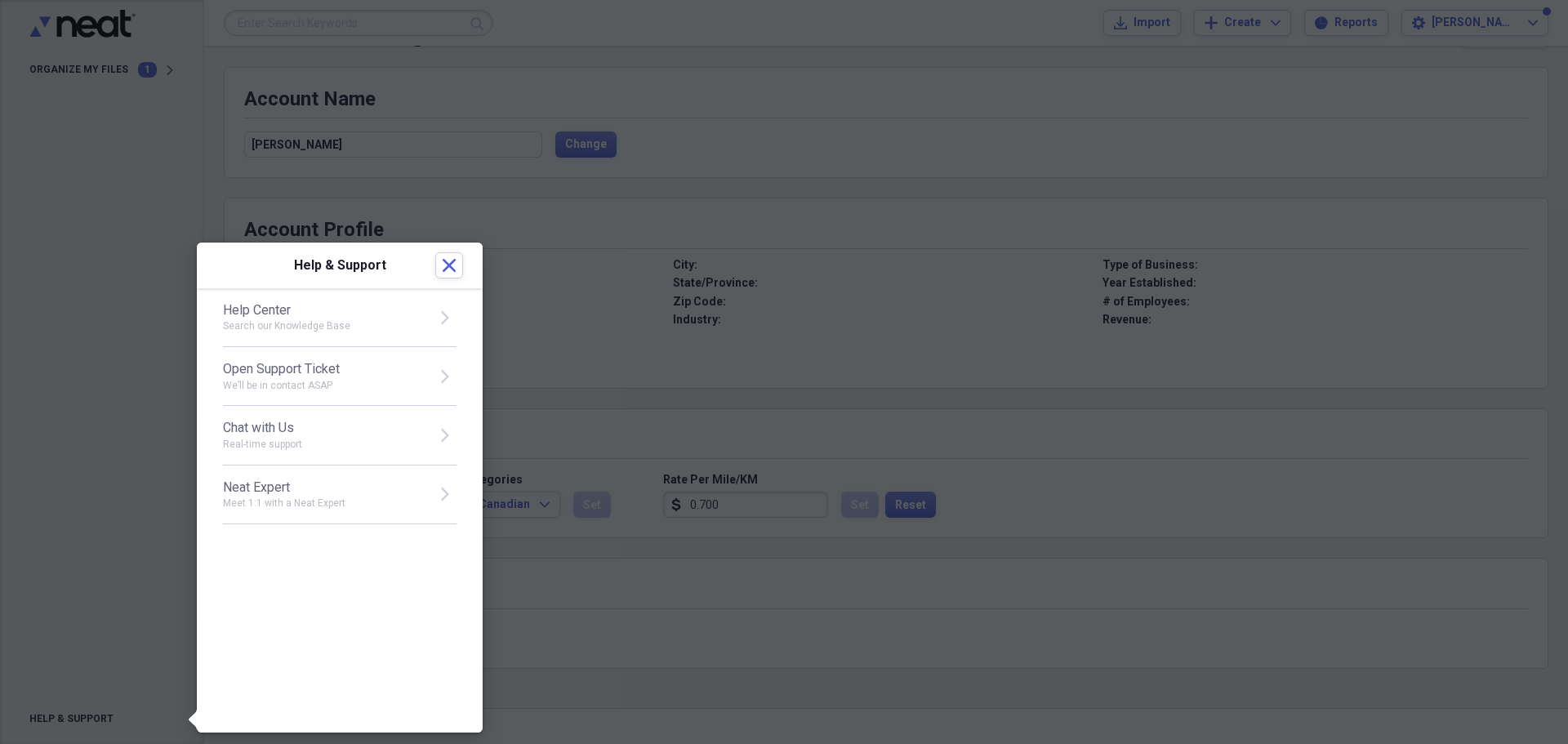 click at bounding box center (784, 372) 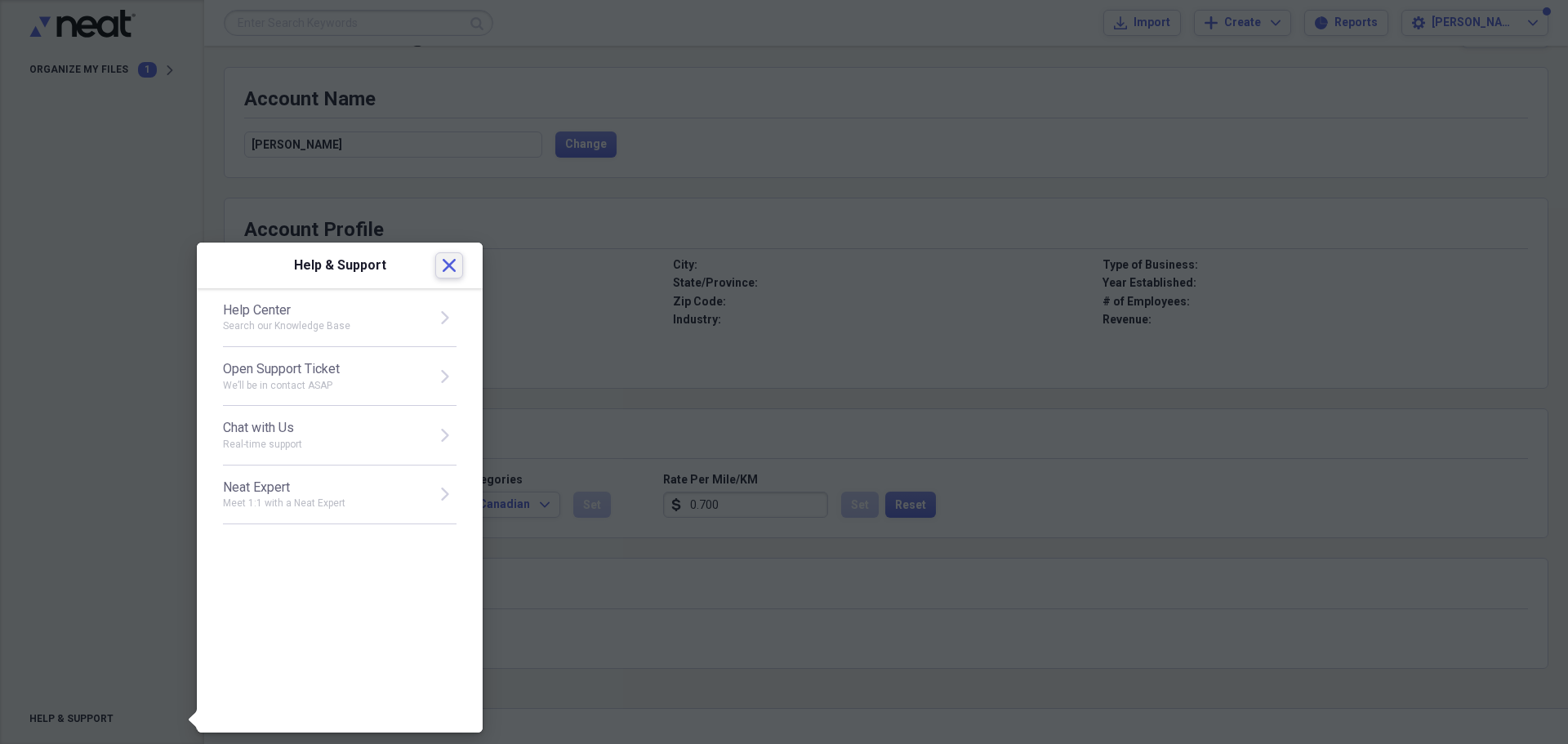 click on "Close" 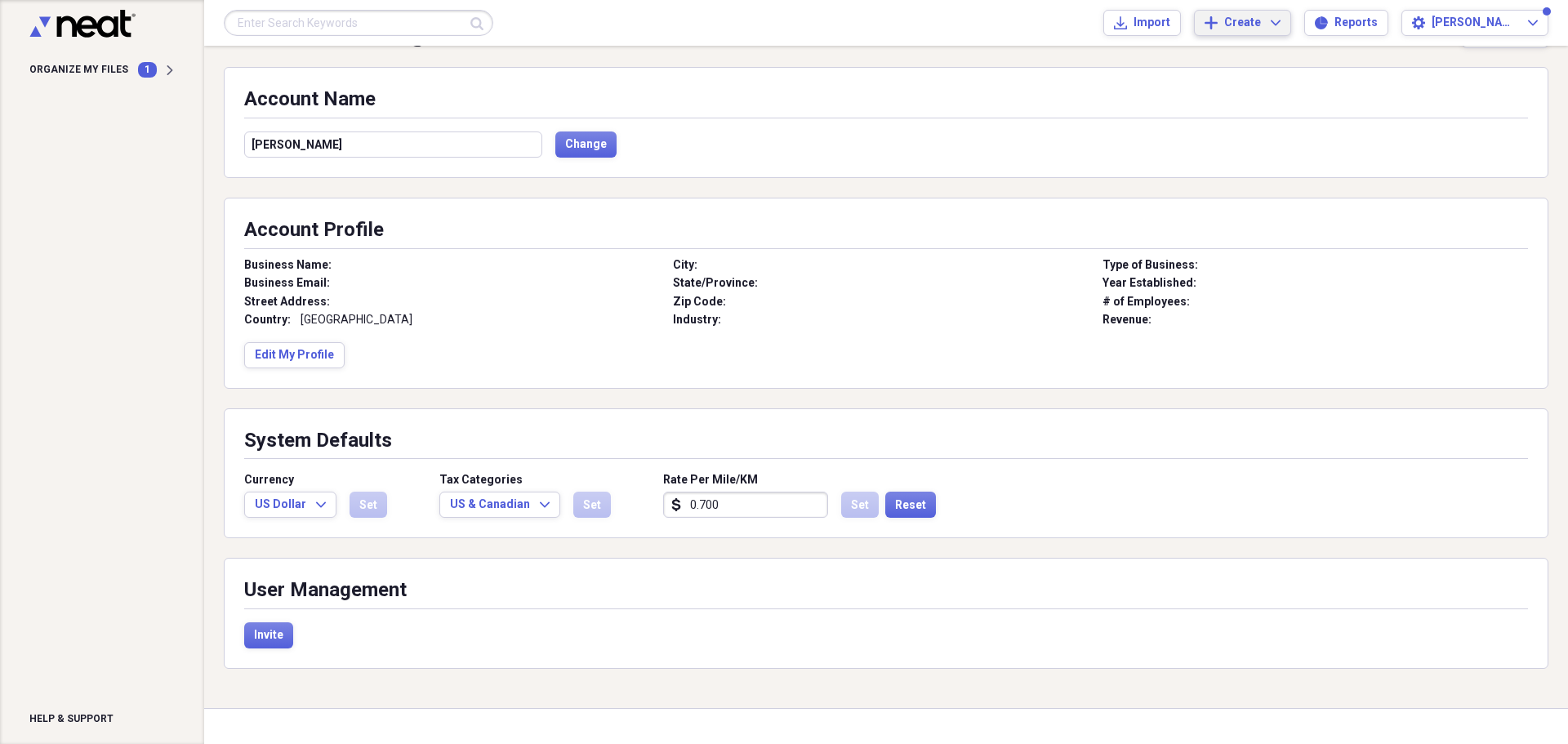 click on "Add Create Expand" at bounding box center [1242, 23] 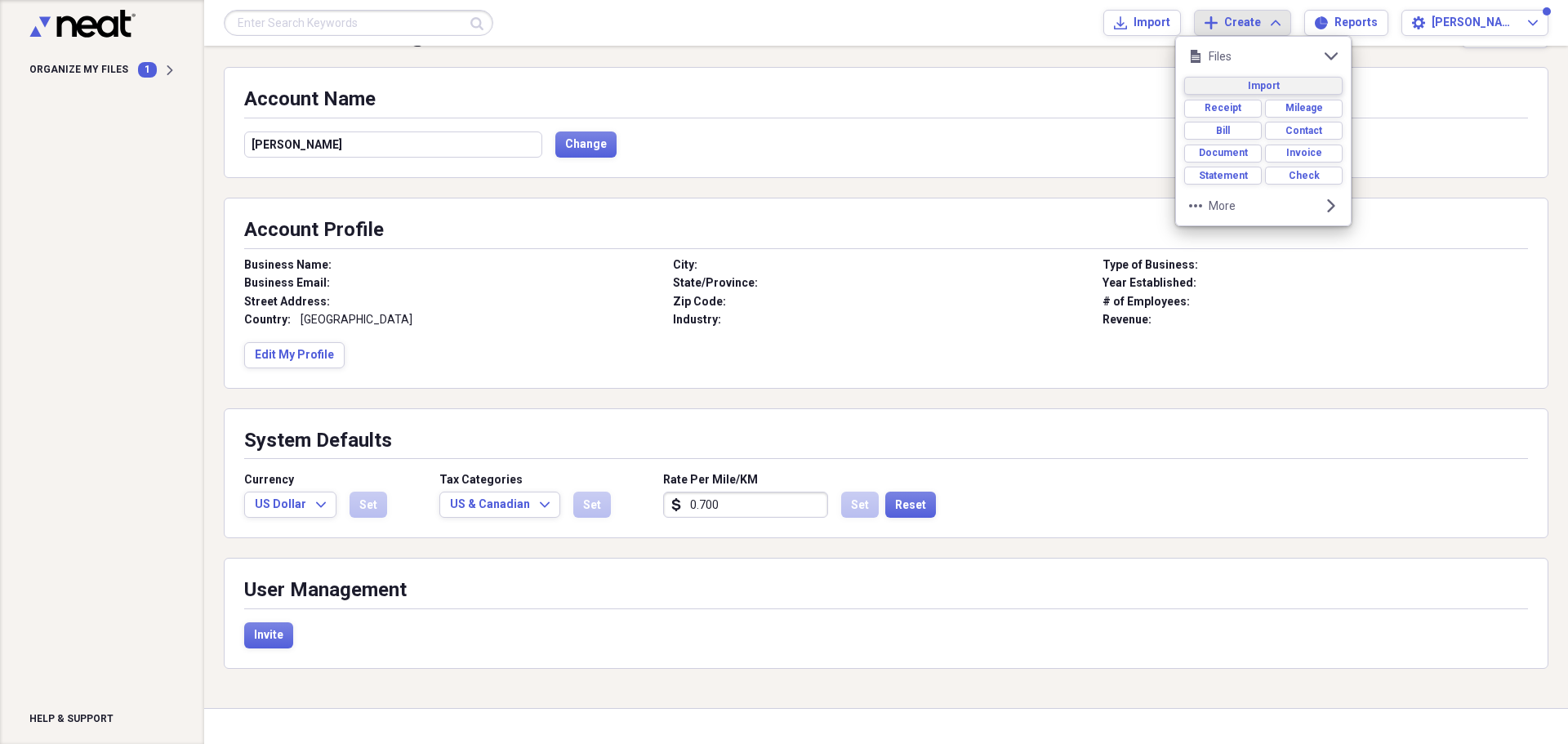 click on "Import" at bounding box center [1263, 86] 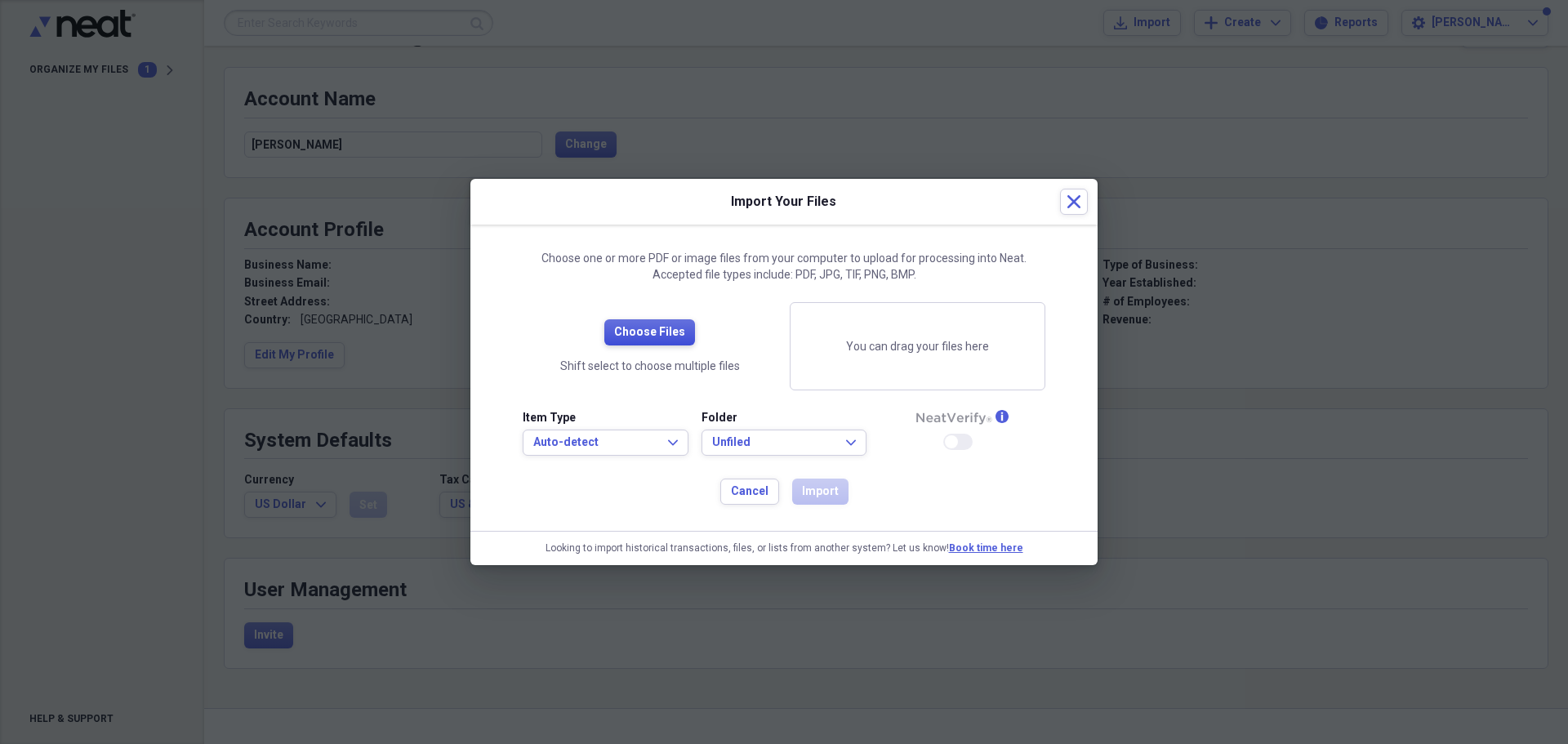 click on "Choose Files" at bounding box center [649, 332] 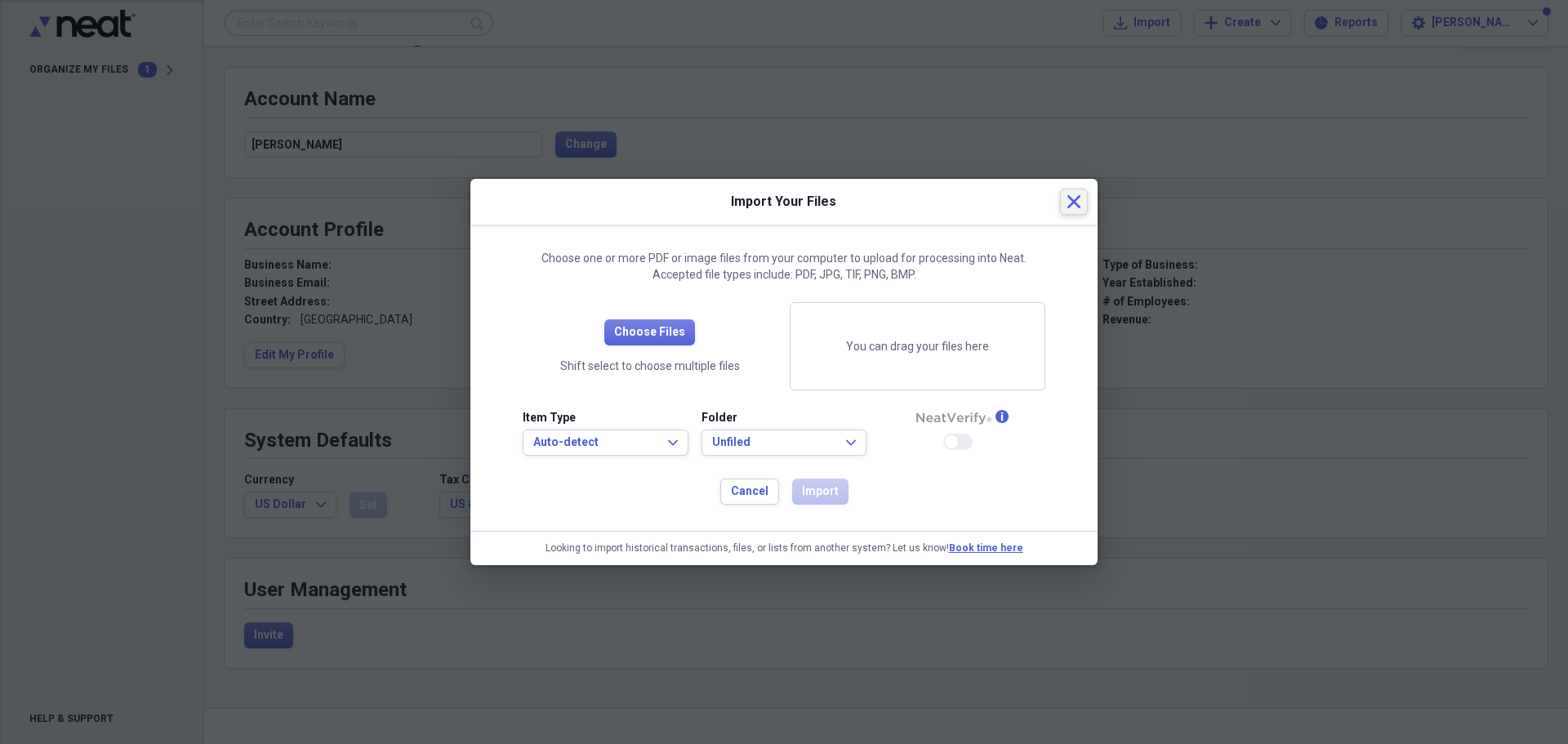 click 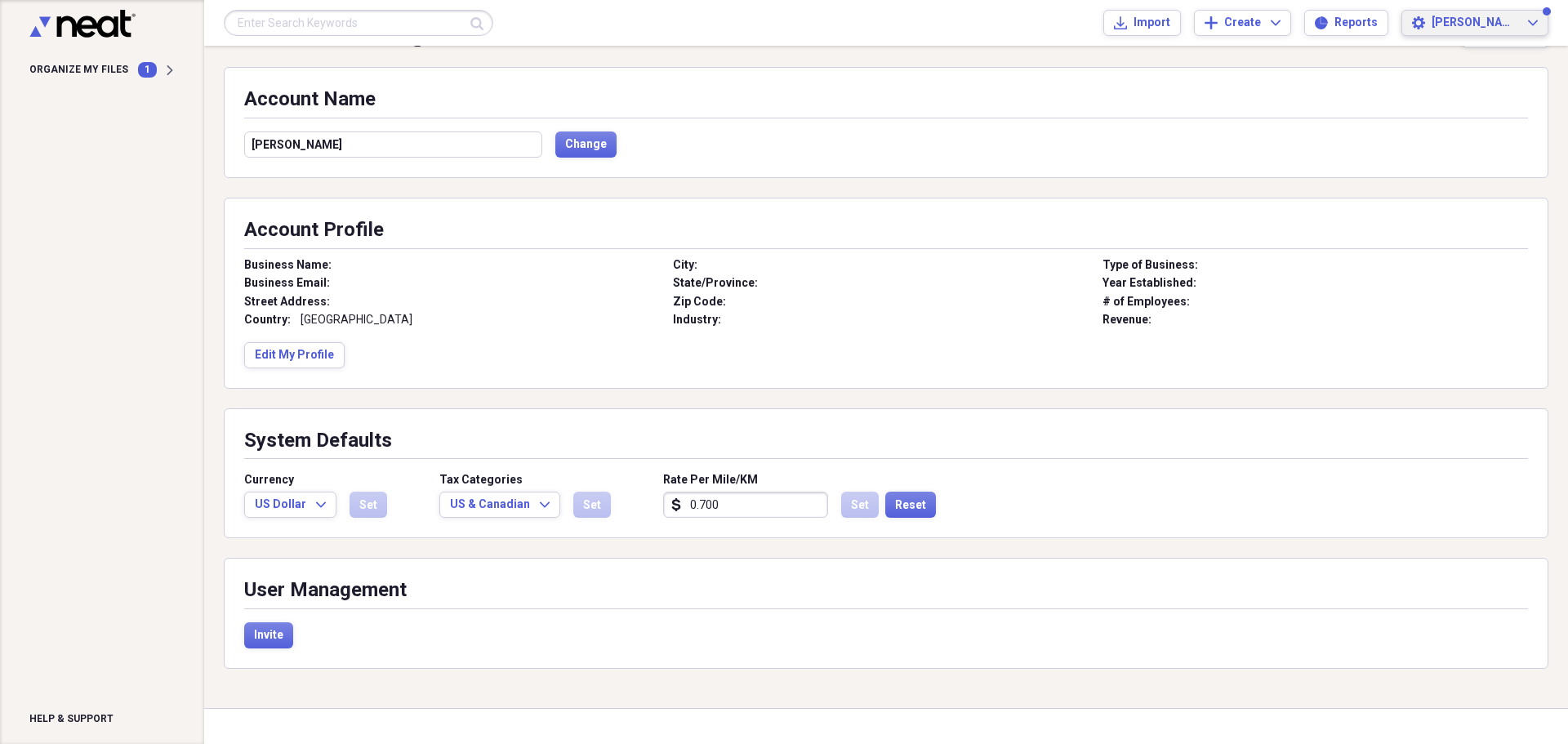 click on "Expand" 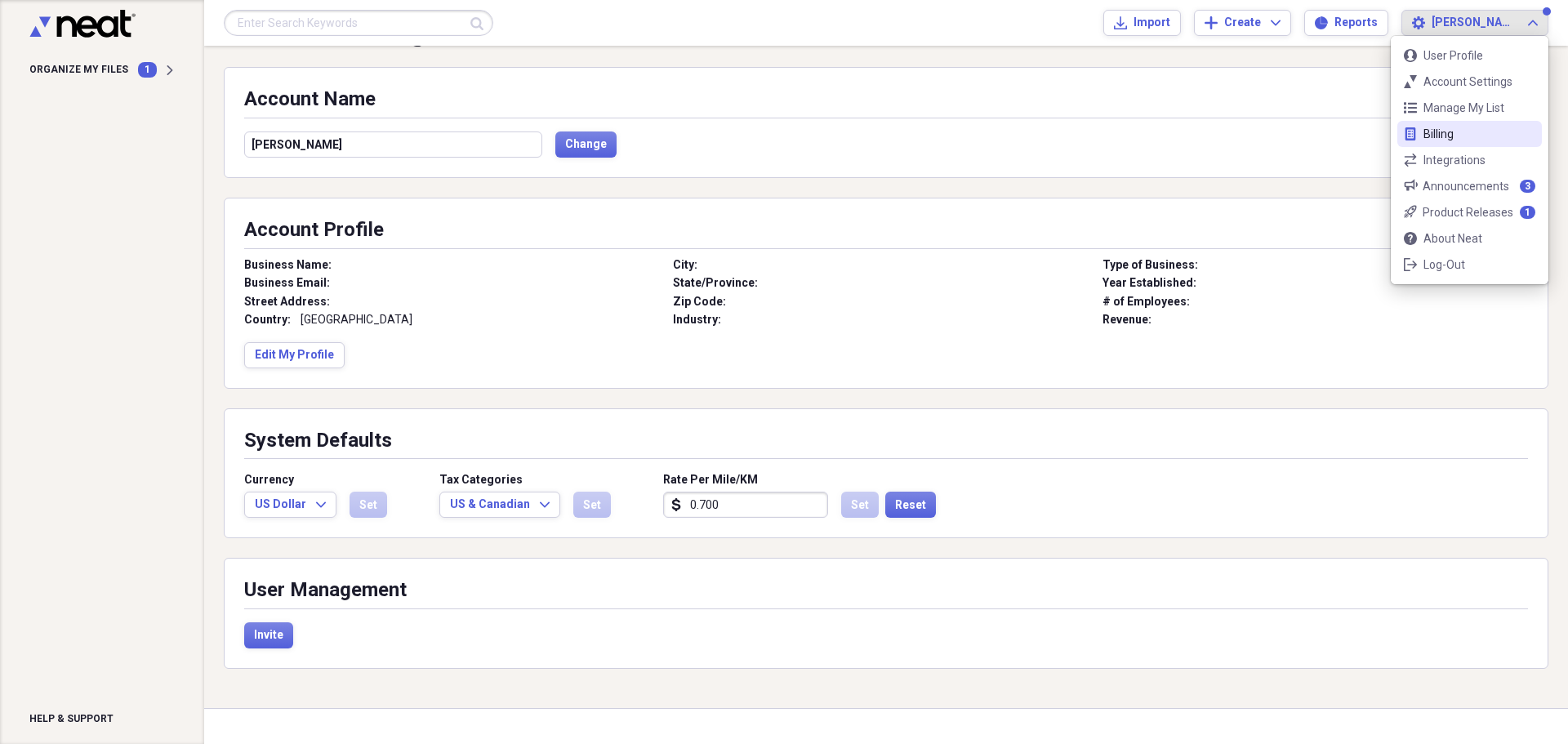 click on "Billing" at bounding box center (1469, 134) 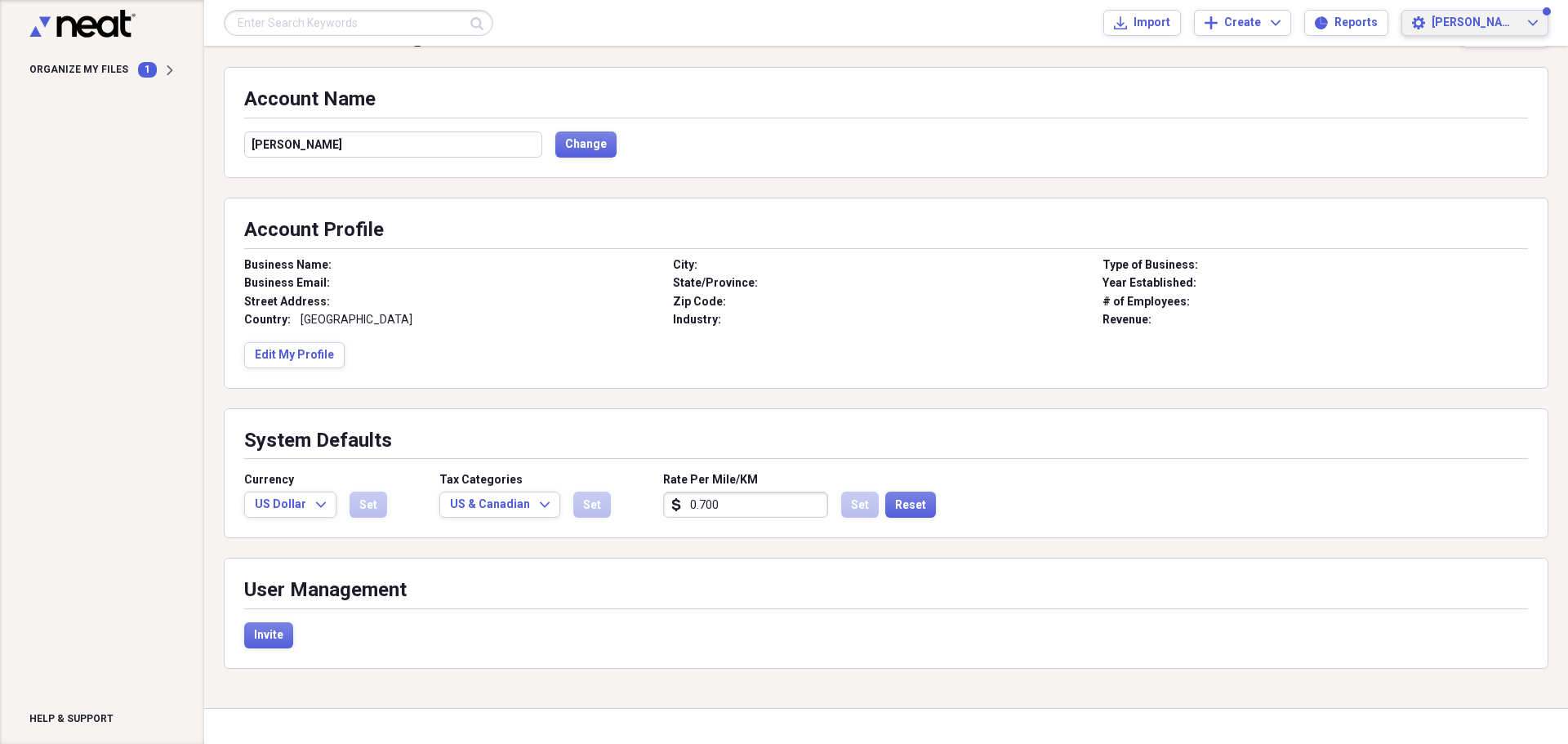click on "[PERSON_NAME]" at bounding box center (1475, 23) 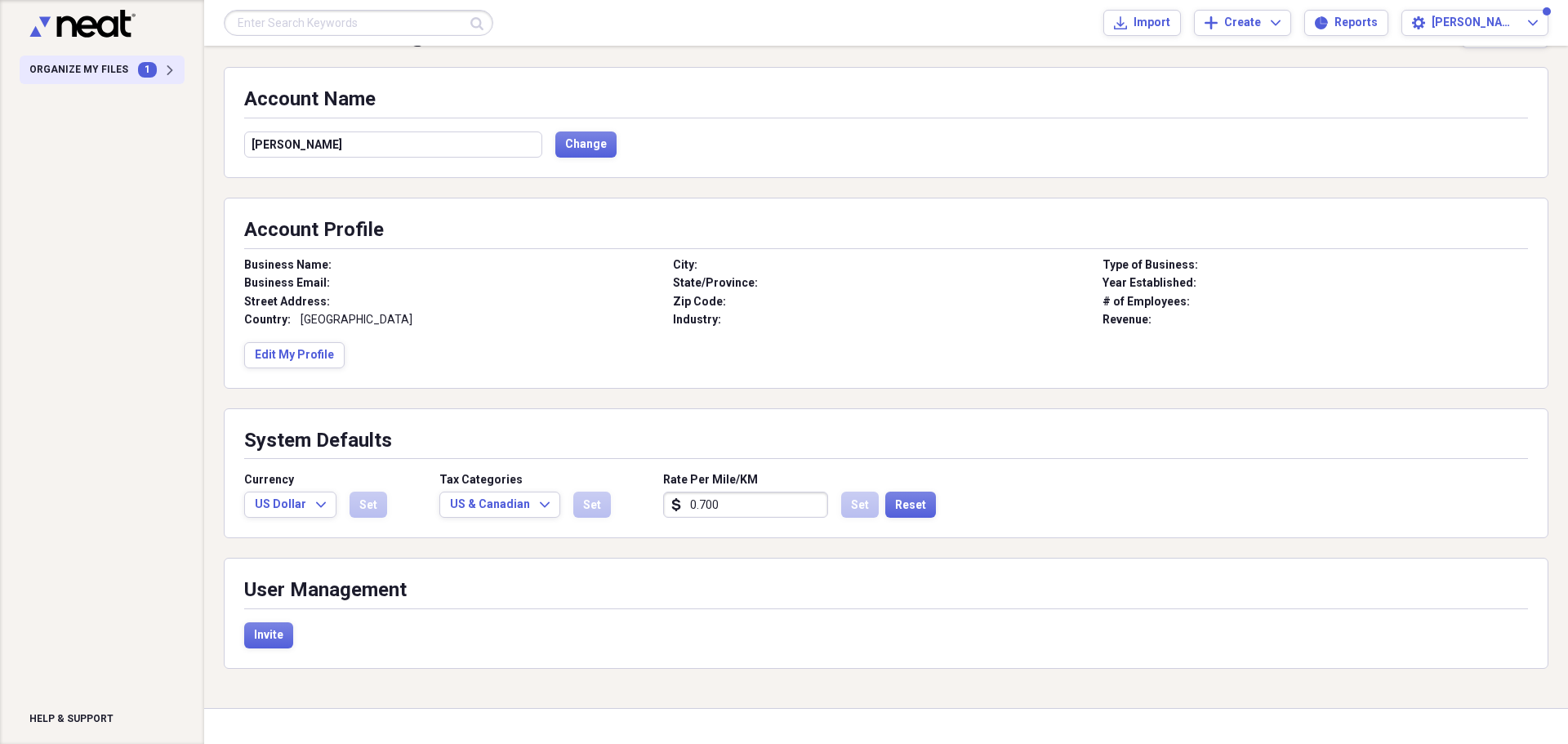 click on "1" at bounding box center (147, 69) 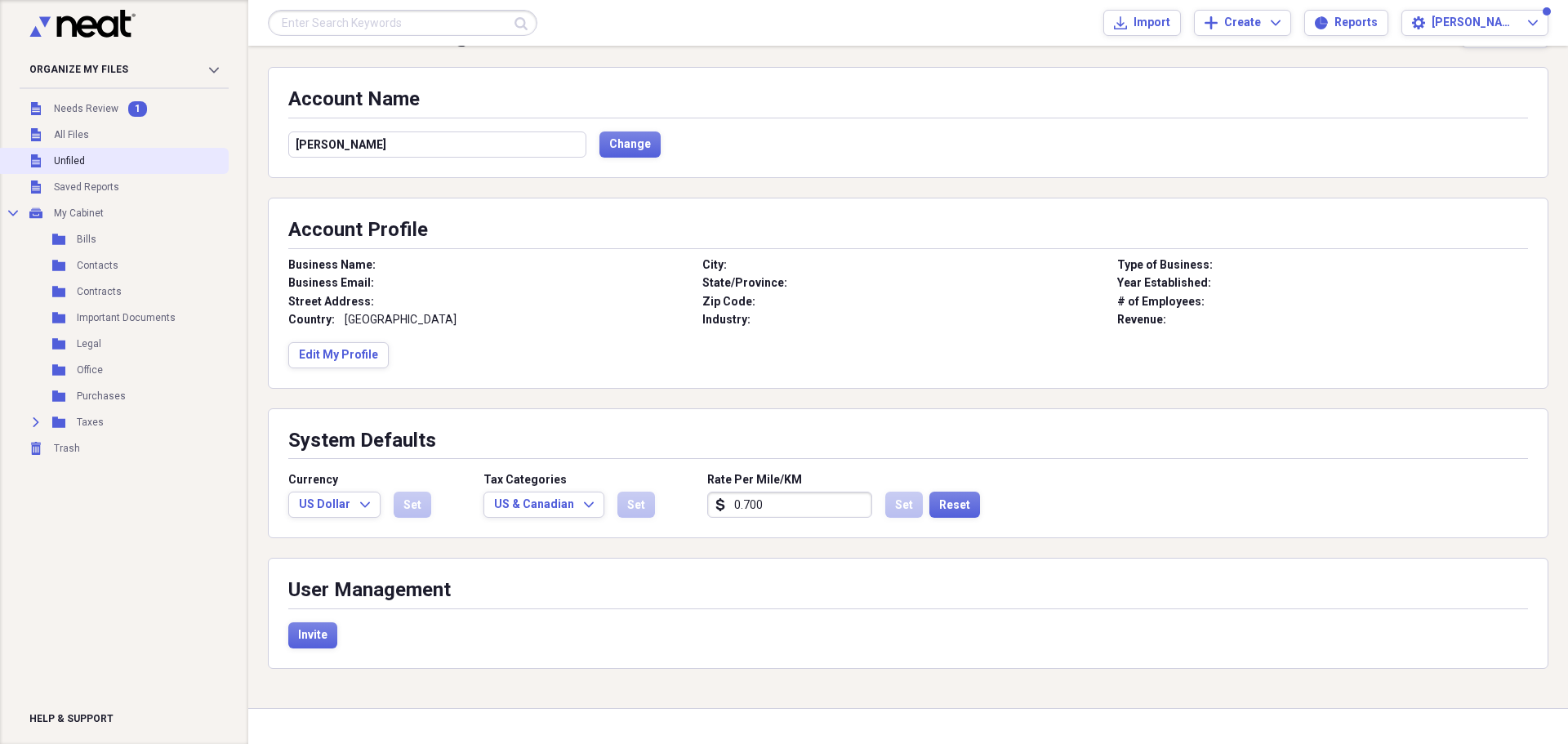 click on "Unfiled" 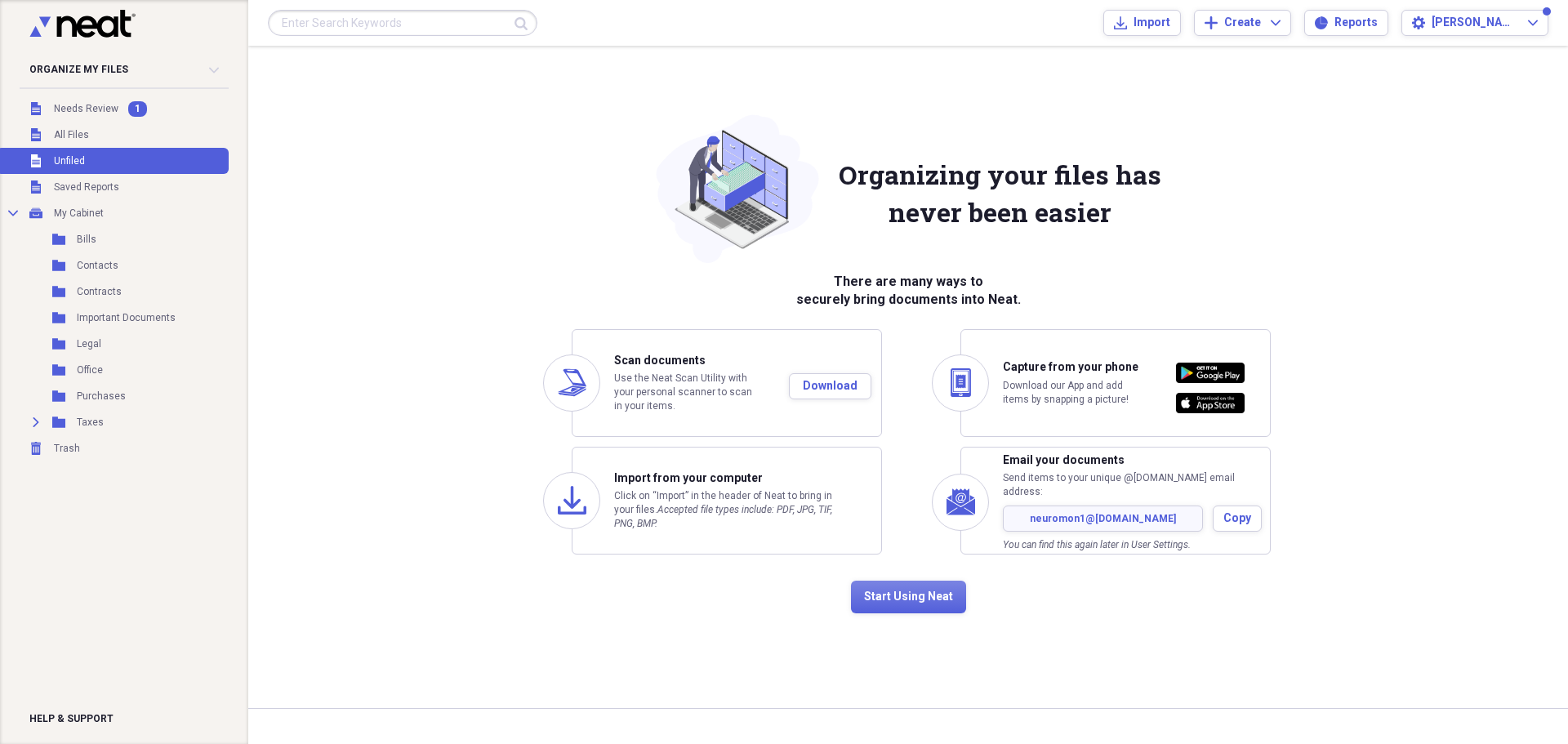 scroll, scrollTop: 0, scrollLeft: 0, axis: both 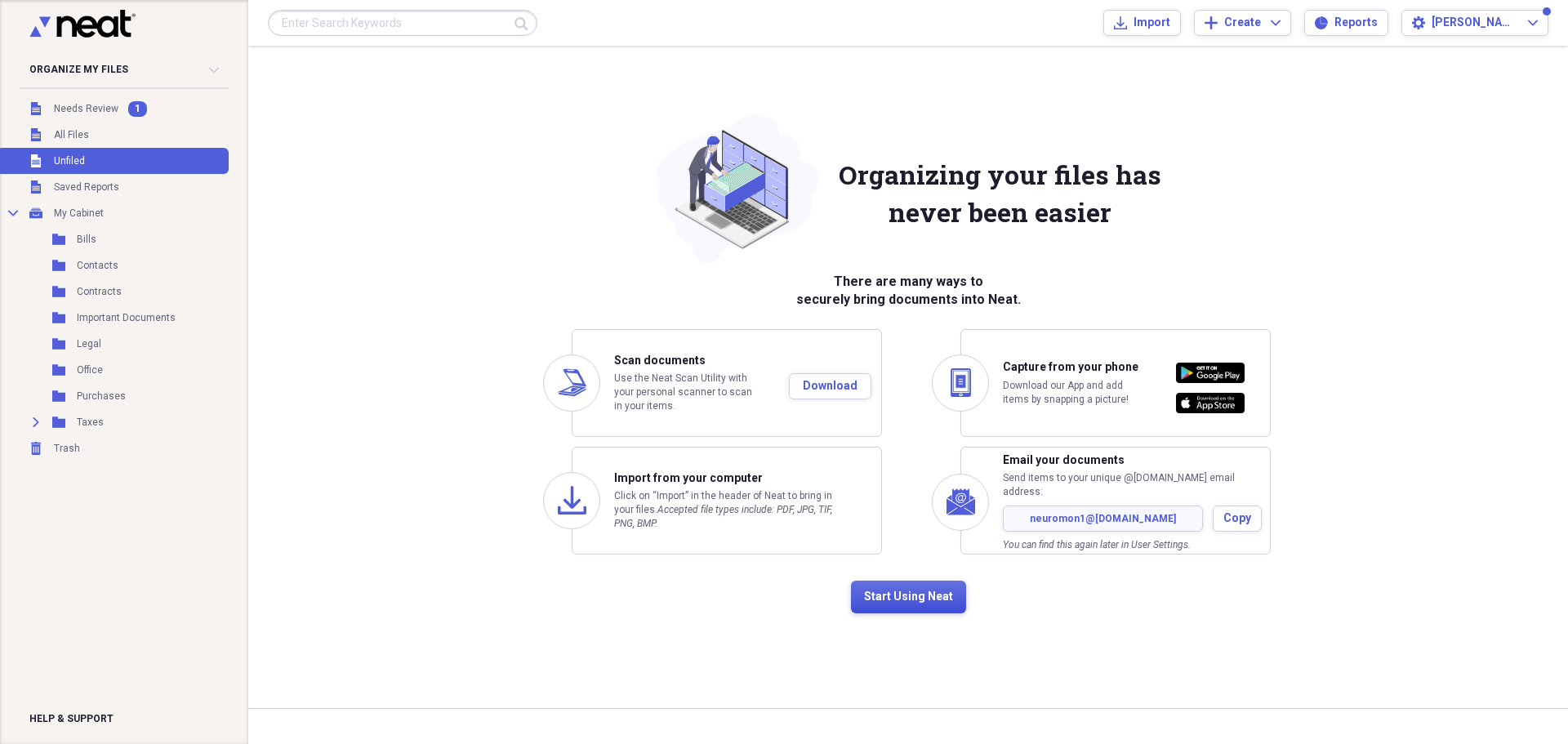 click on "Start Using Neat" at bounding box center [908, 597] 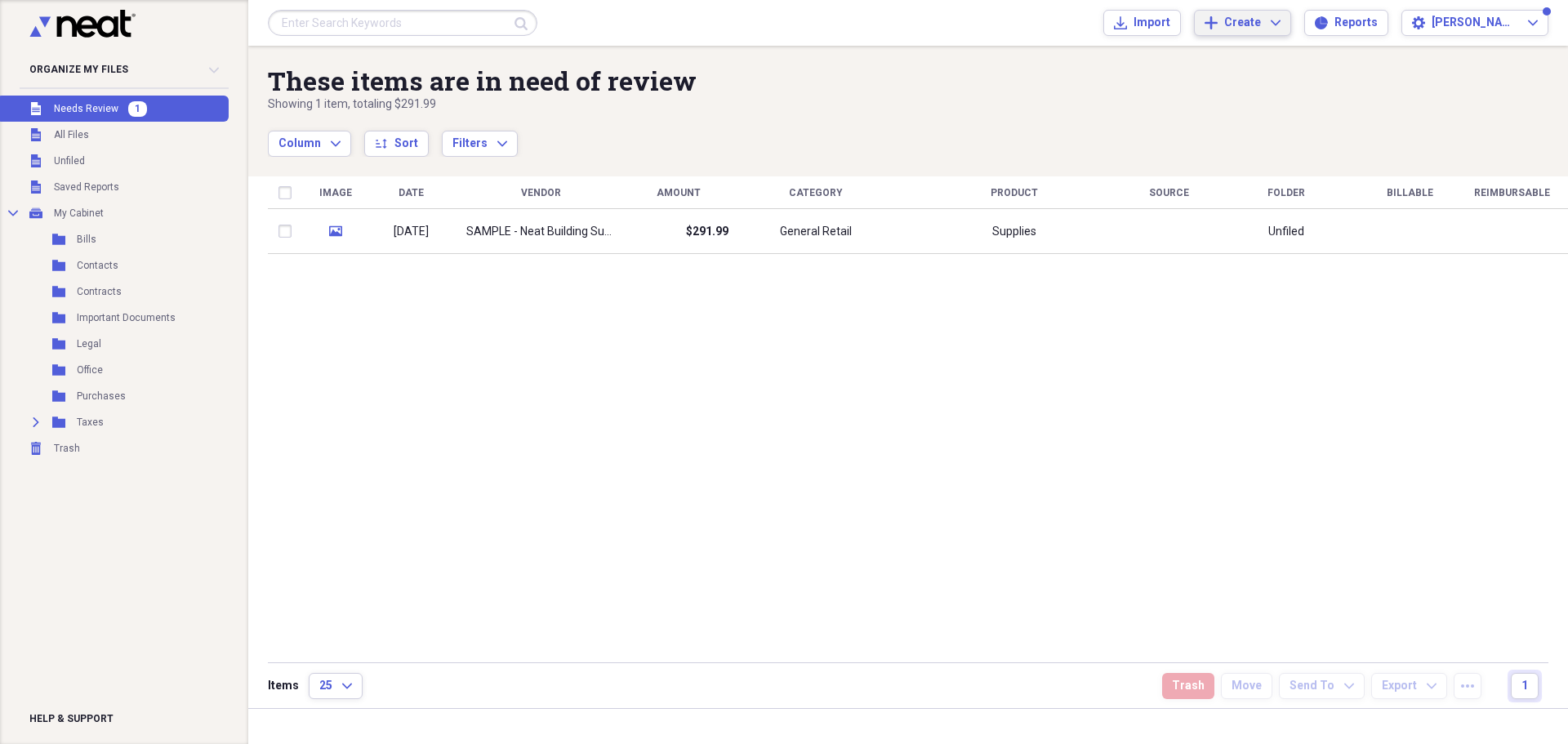 click on "Create" at bounding box center (1242, 23) 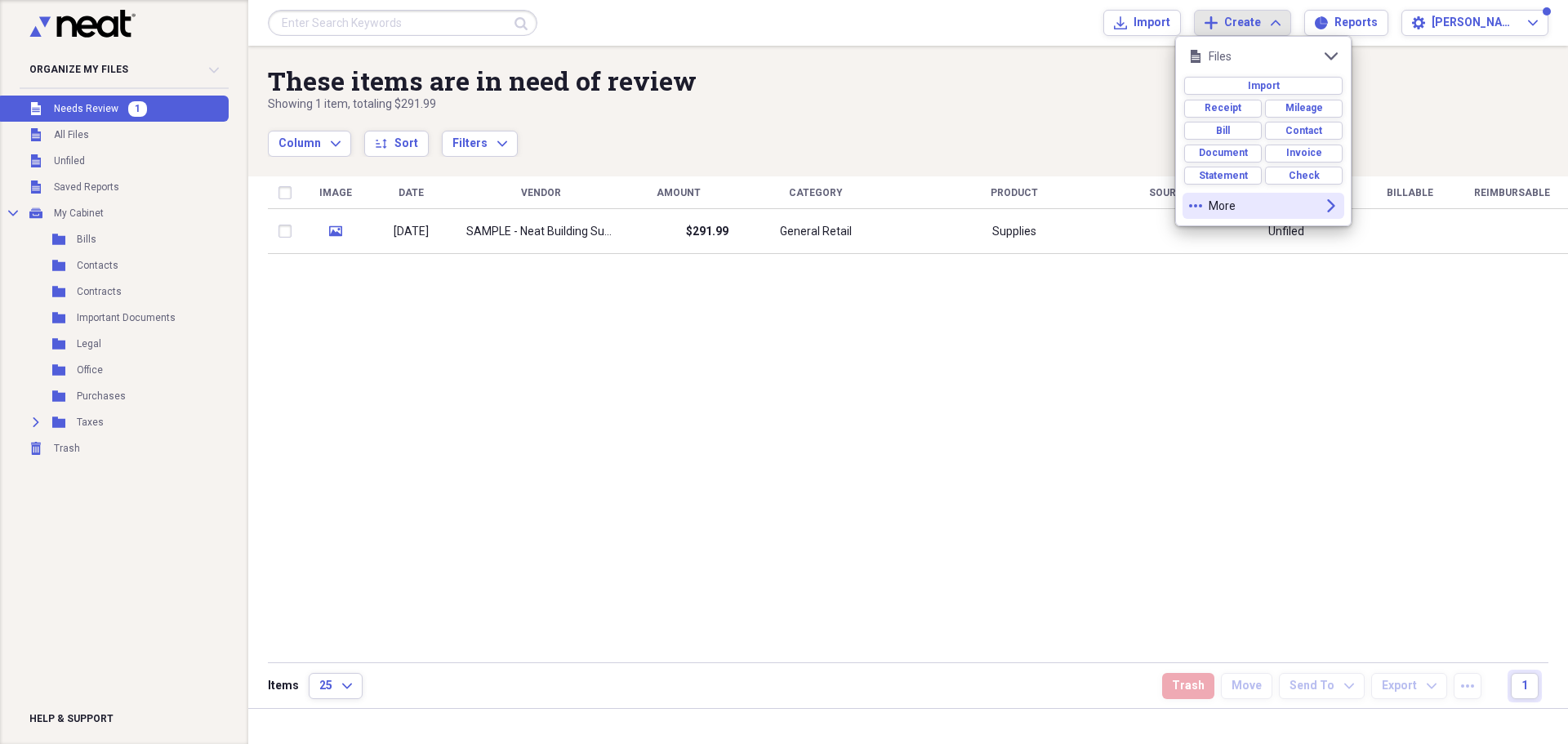 click on "More" at bounding box center [1263, 206] 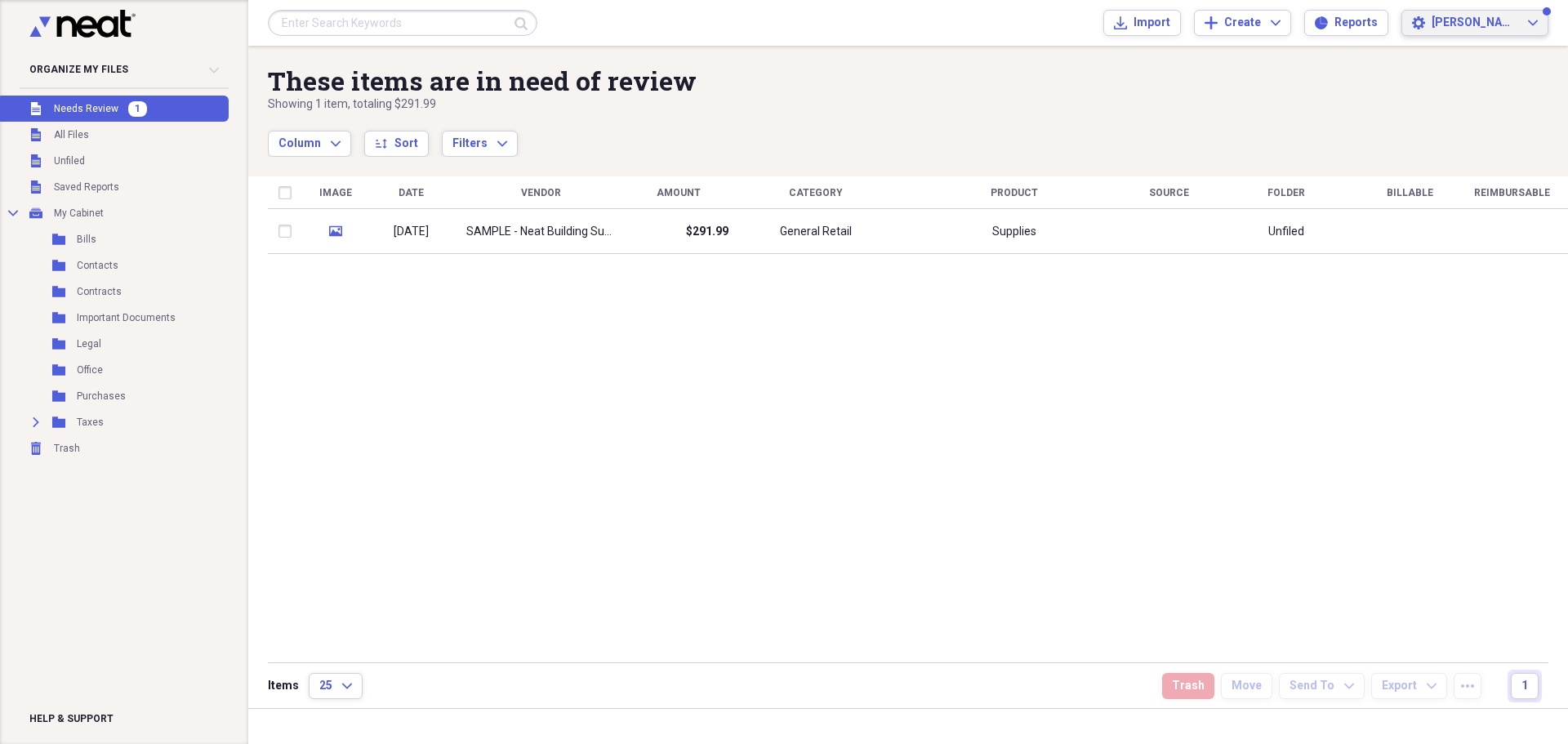 click on "[PERSON_NAME]" at bounding box center (1485, 23) 